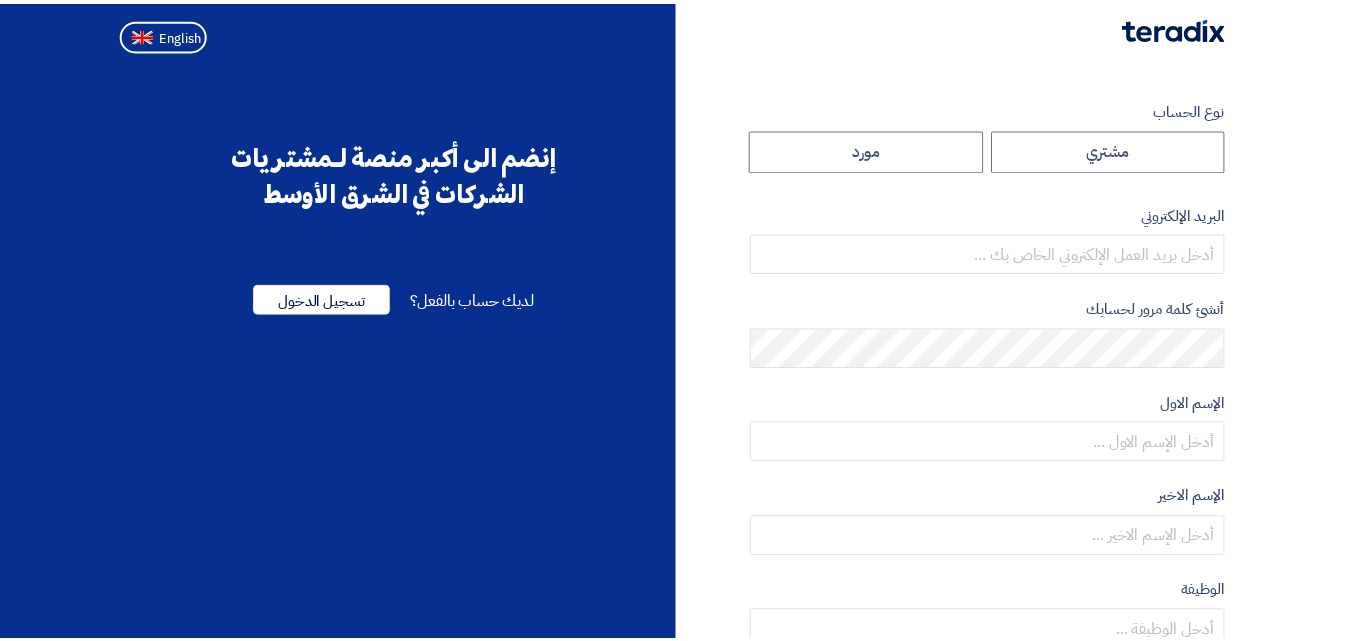 scroll, scrollTop: 0, scrollLeft: 0, axis: both 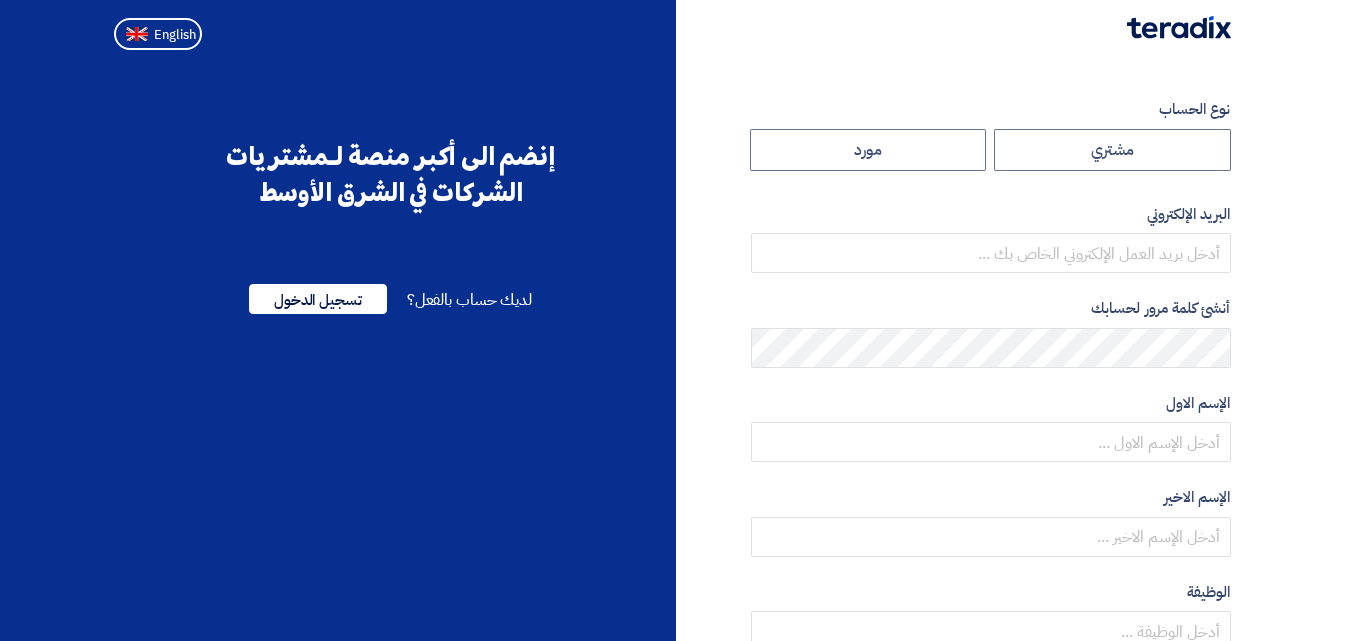 radio on "true" 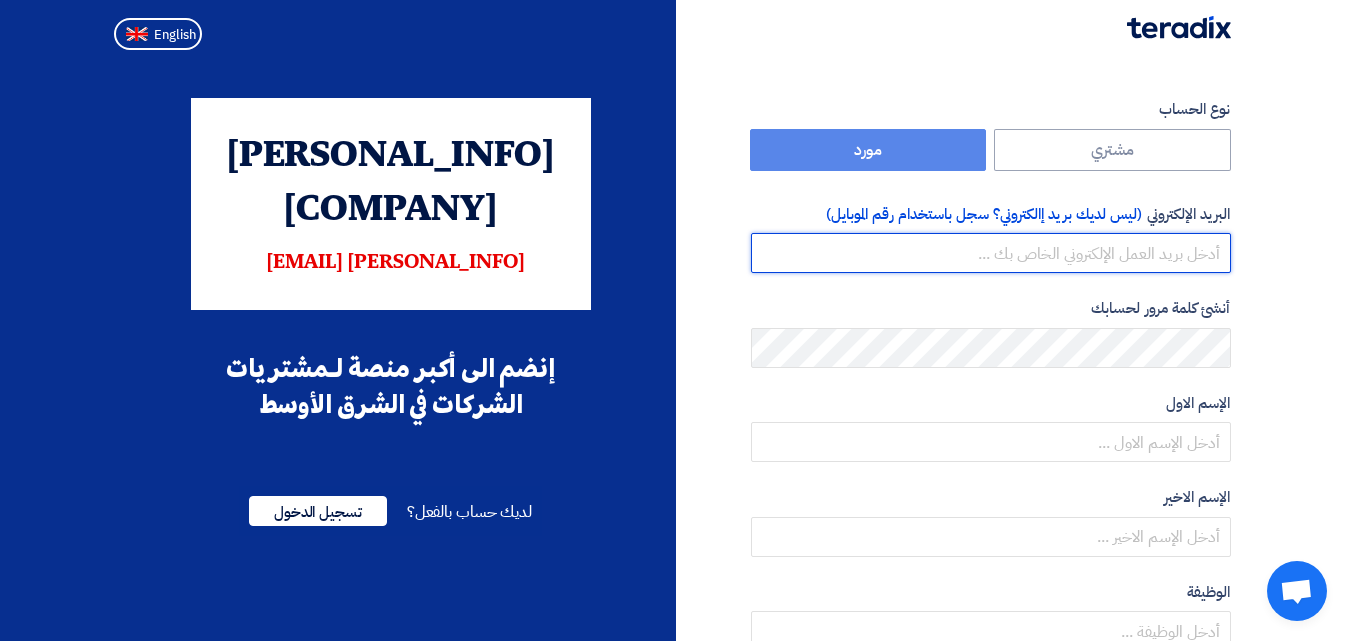 click at bounding box center [991, 253] 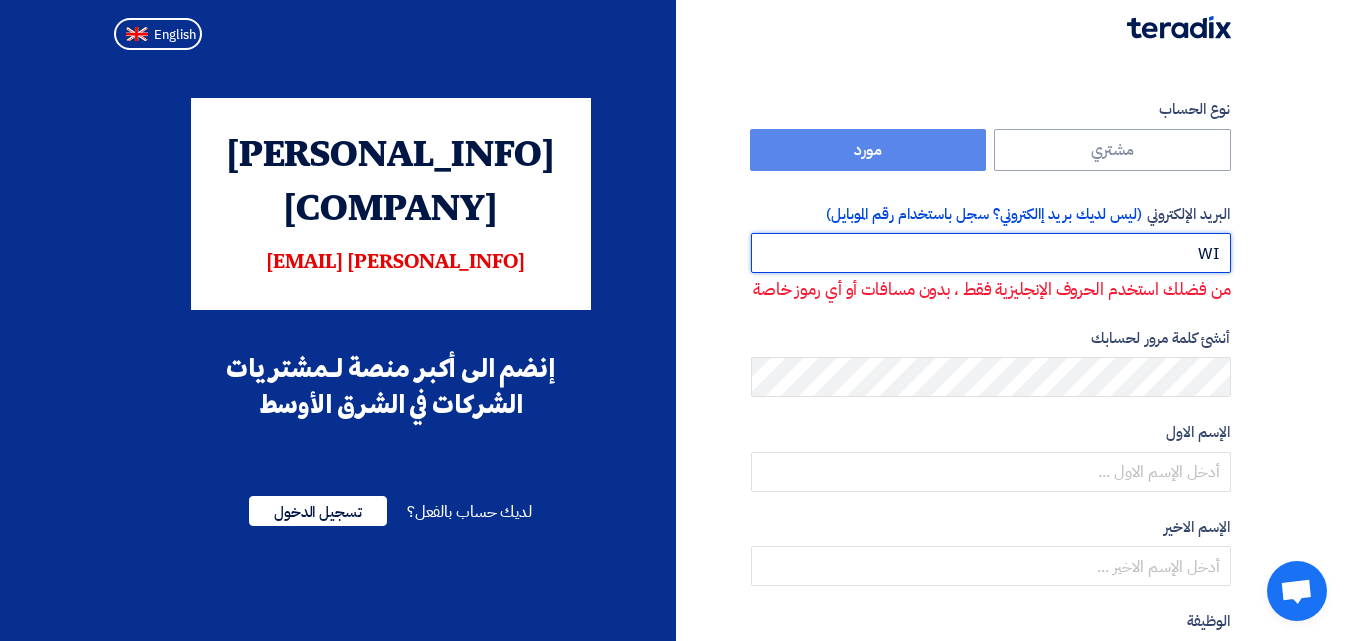 type on "W" 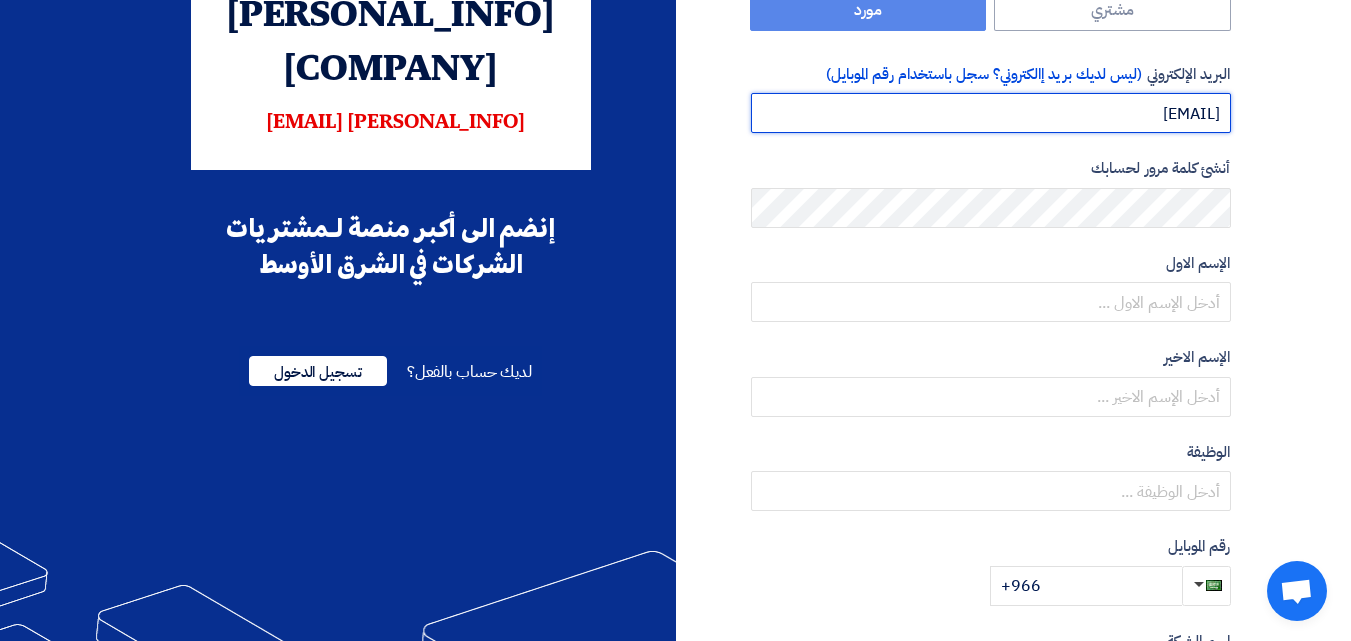 scroll, scrollTop: 200, scrollLeft: 0, axis: vertical 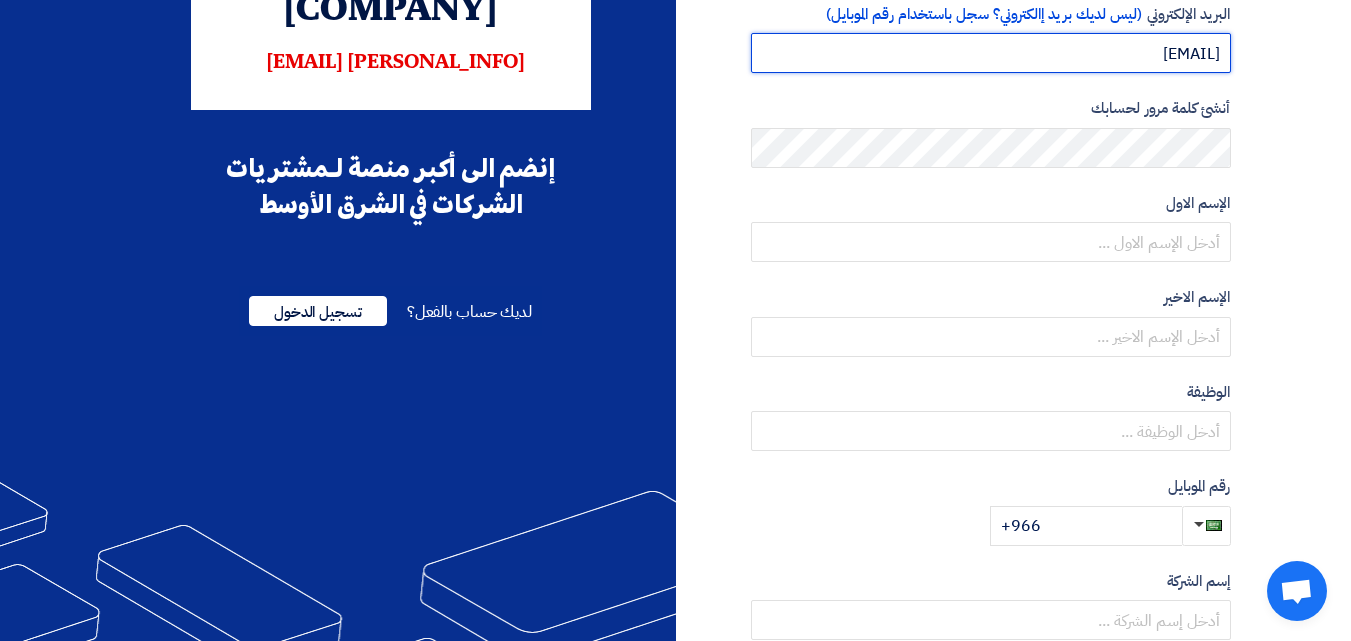 type on "[EMAIL]" 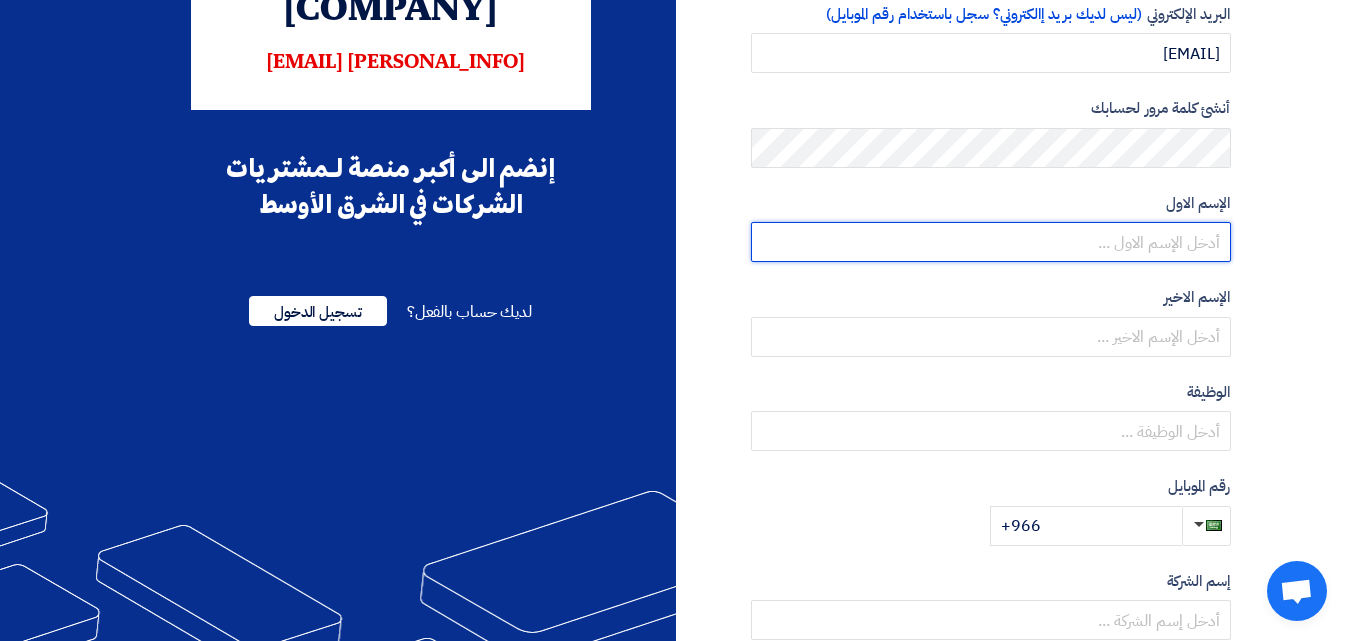 click at bounding box center [991, 242] 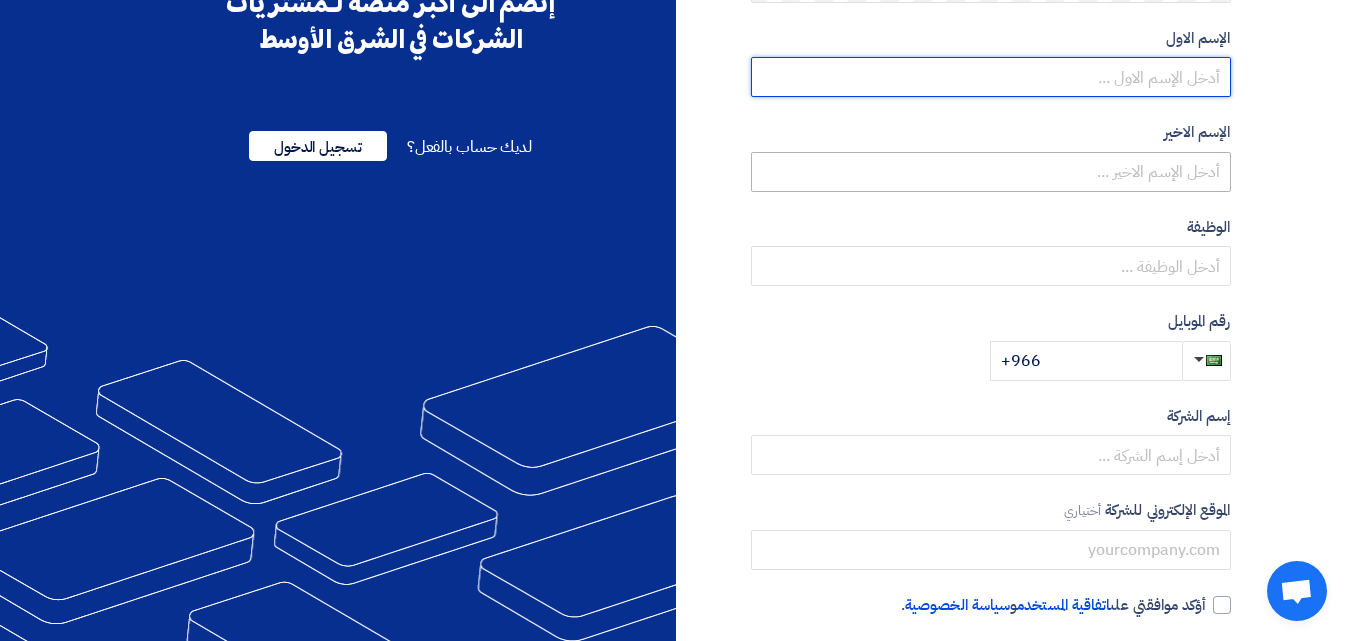 scroll, scrollTop: 400, scrollLeft: 0, axis: vertical 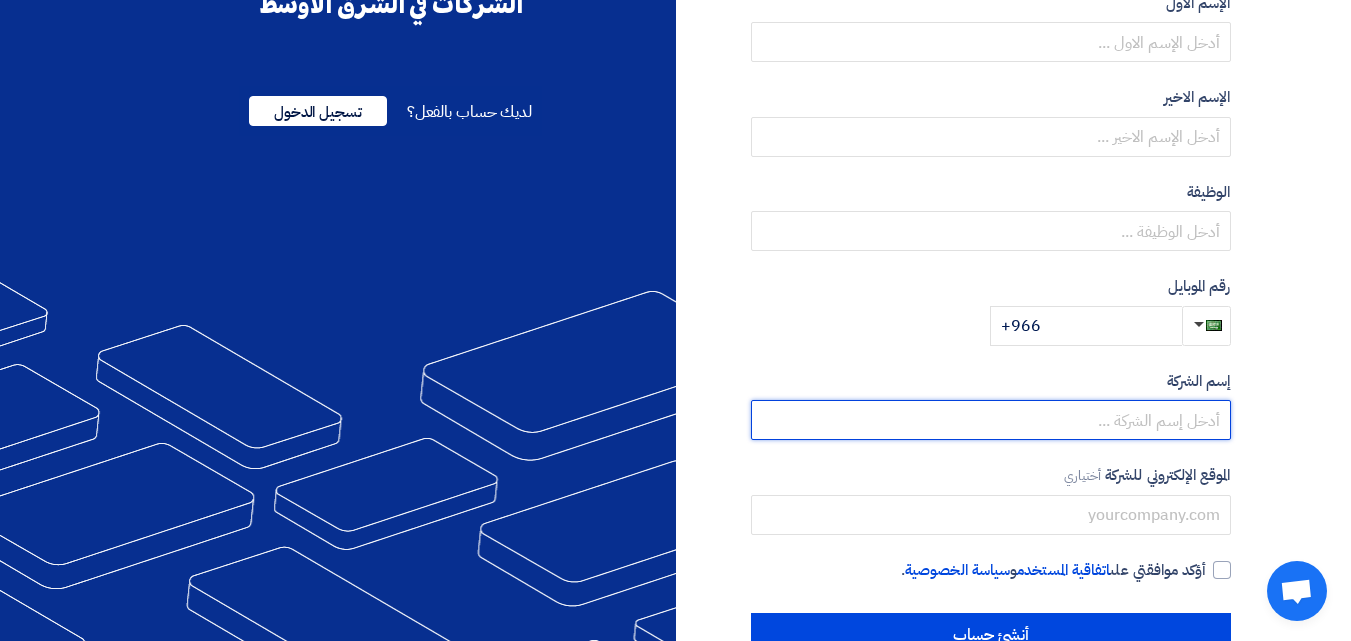 click at bounding box center [991, 420] 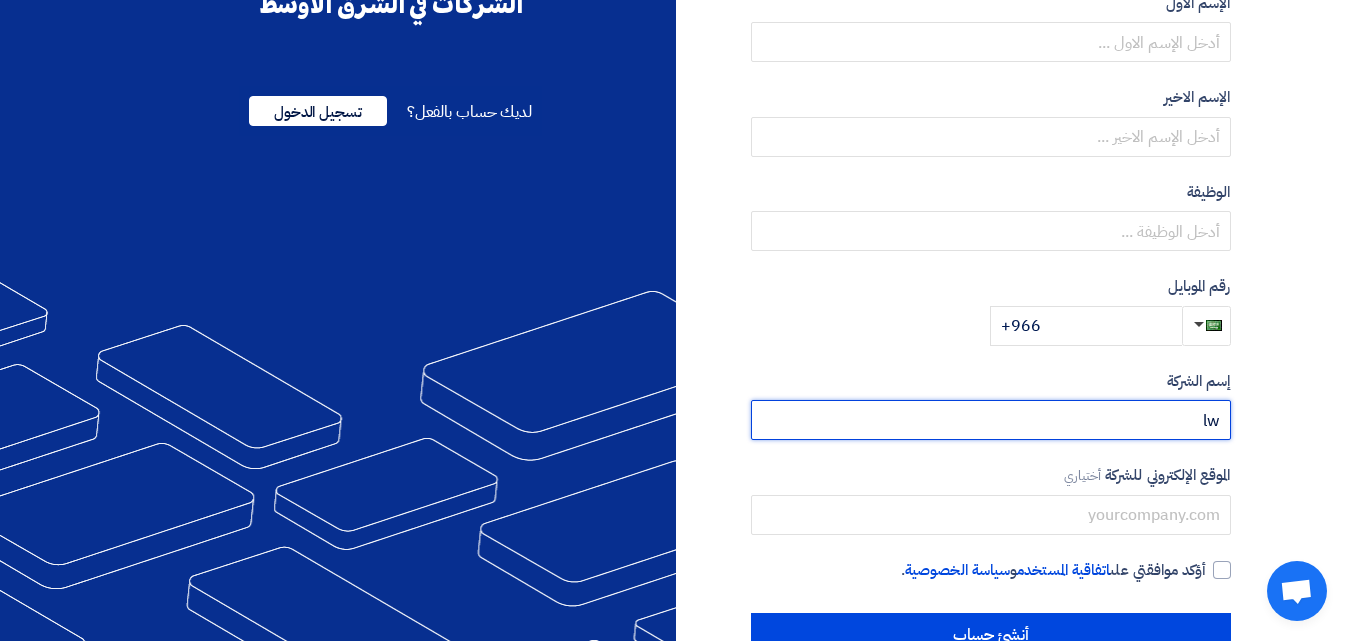 type on "l" 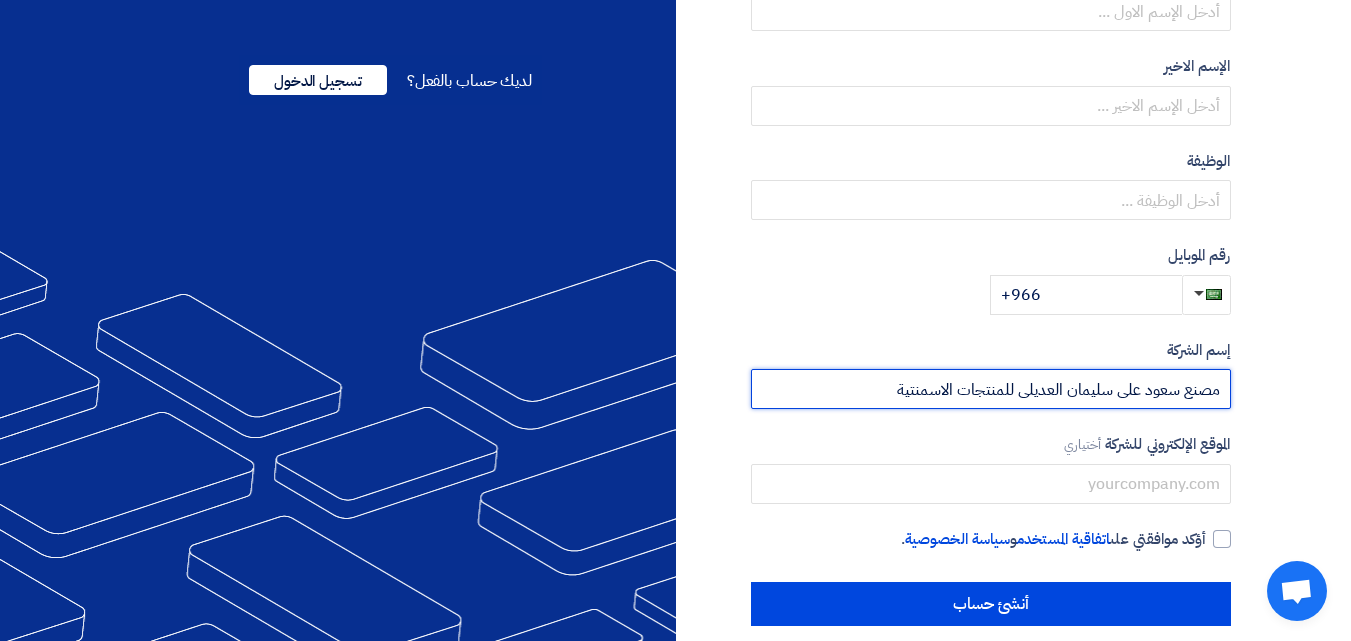 scroll, scrollTop: 456, scrollLeft: 0, axis: vertical 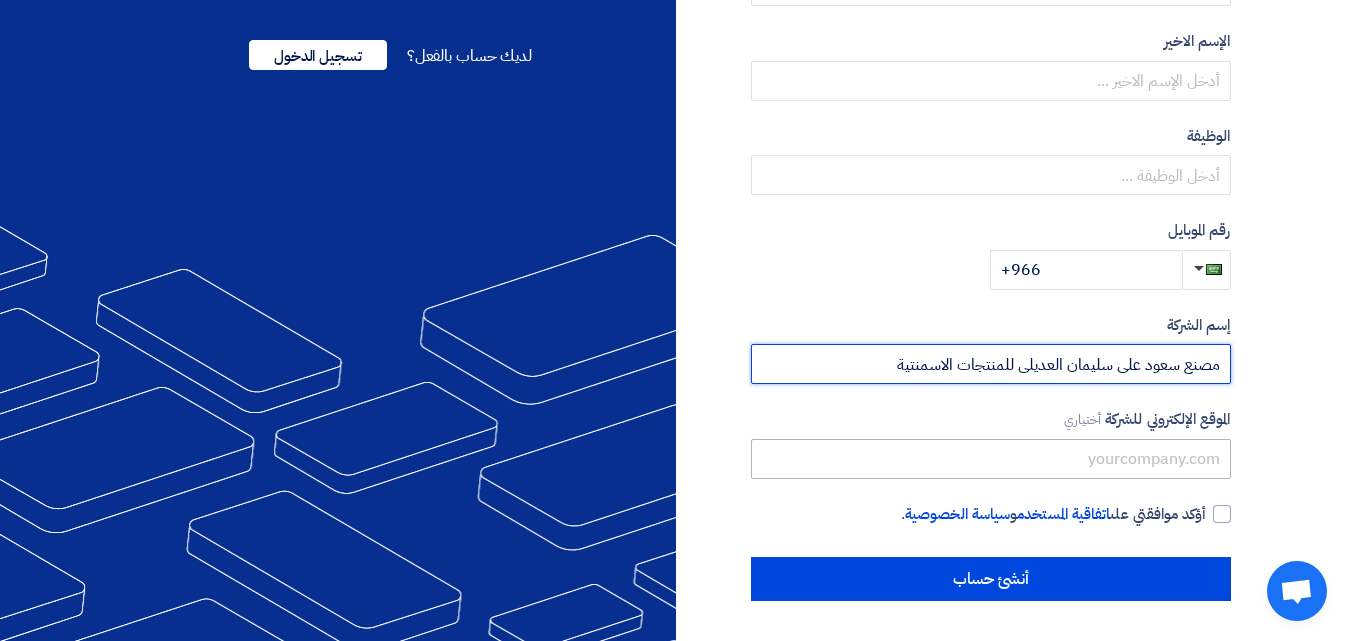 type on "مصنع سعود على سليمان العديلى للمنتجات الاسمنتية" 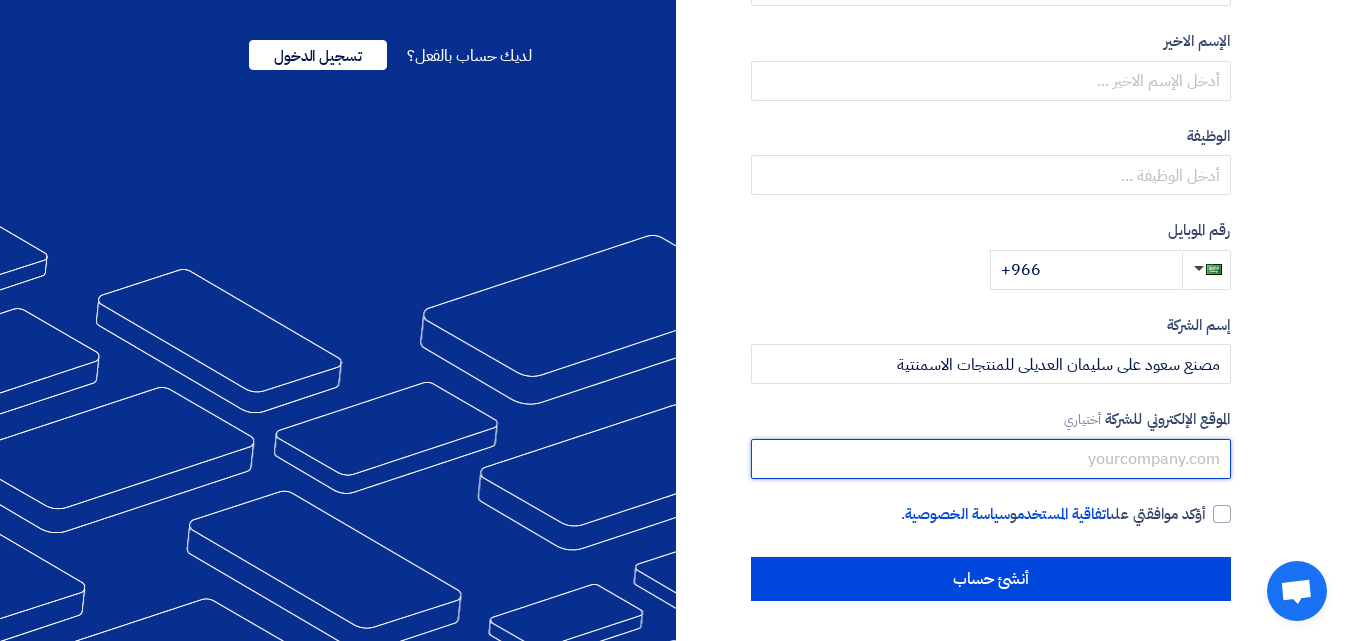 click at bounding box center (991, 459) 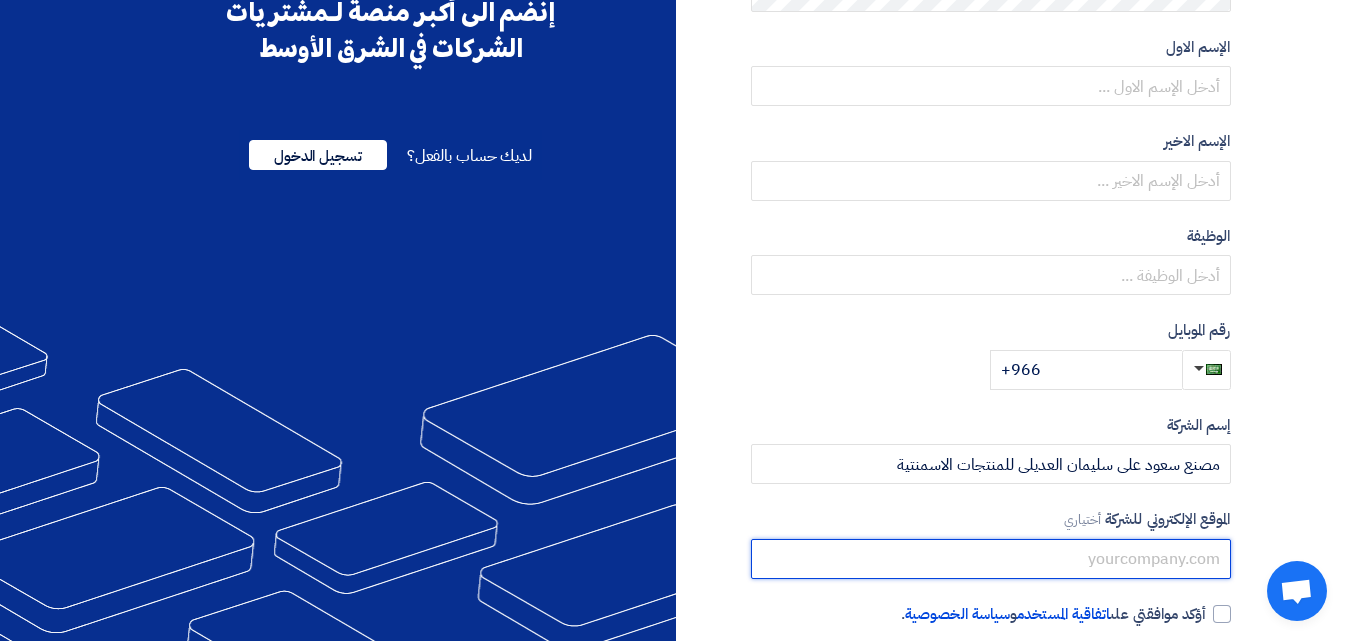 scroll, scrollTop: 256, scrollLeft: 0, axis: vertical 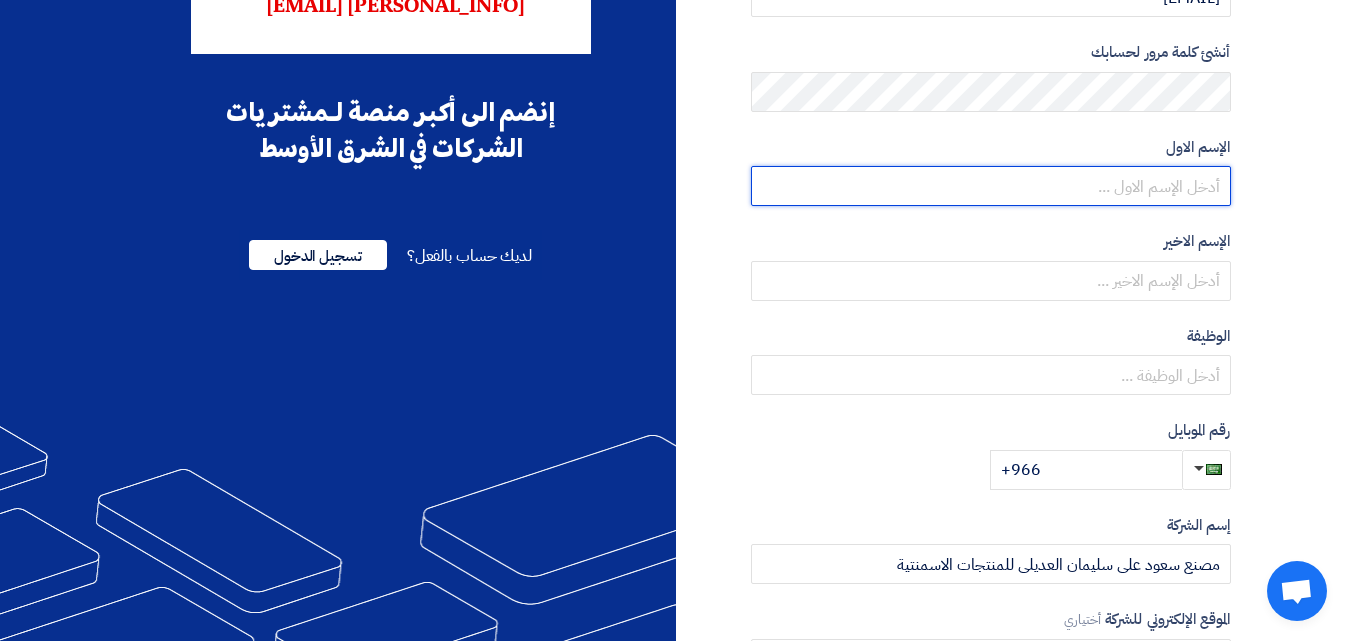 click at bounding box center [991, 186] 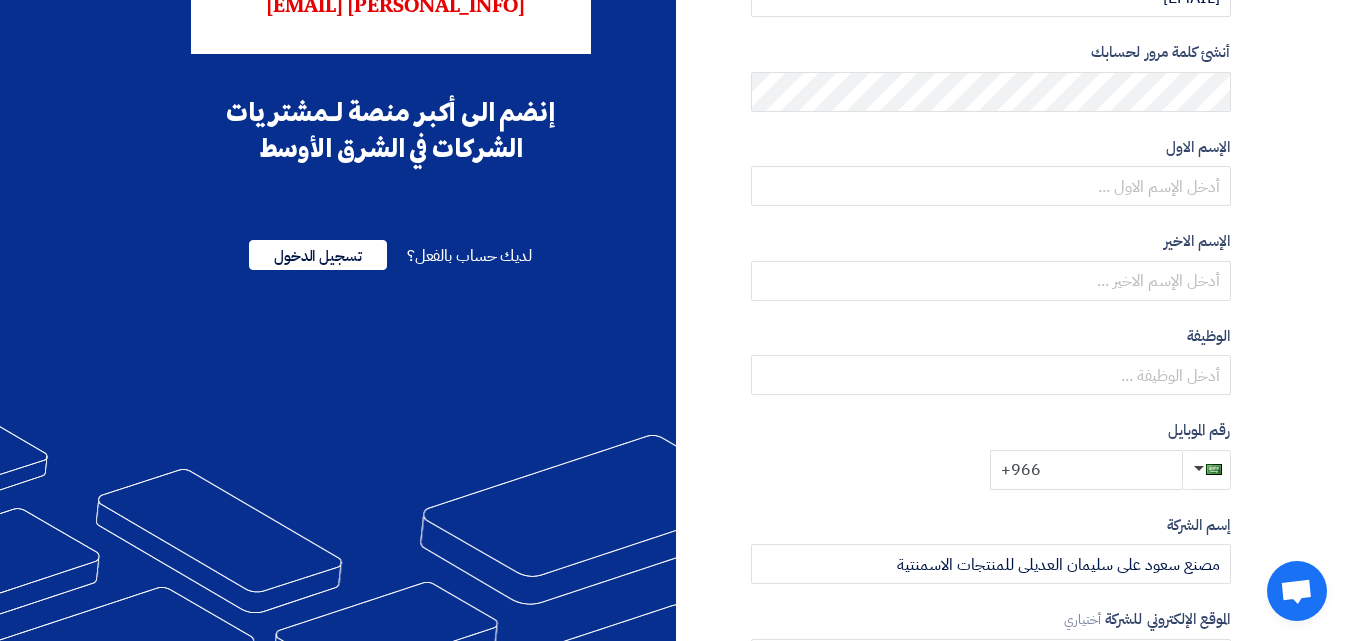 click on "+966" 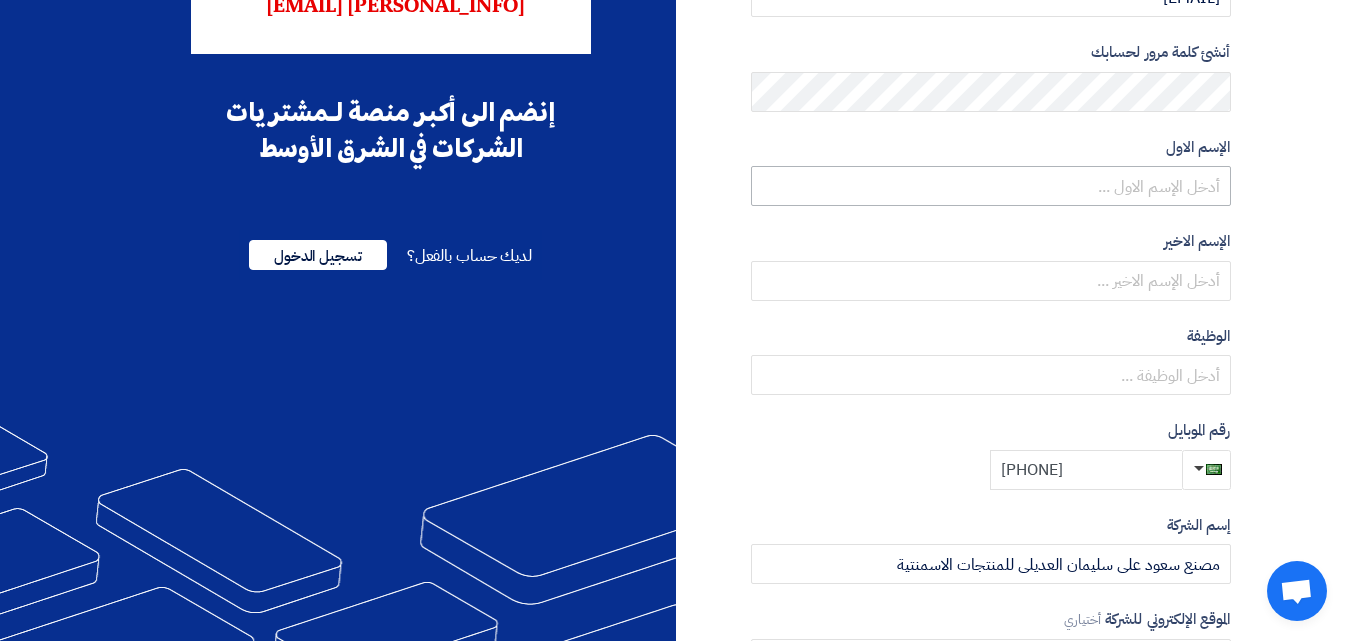 type on "[PHONE]" 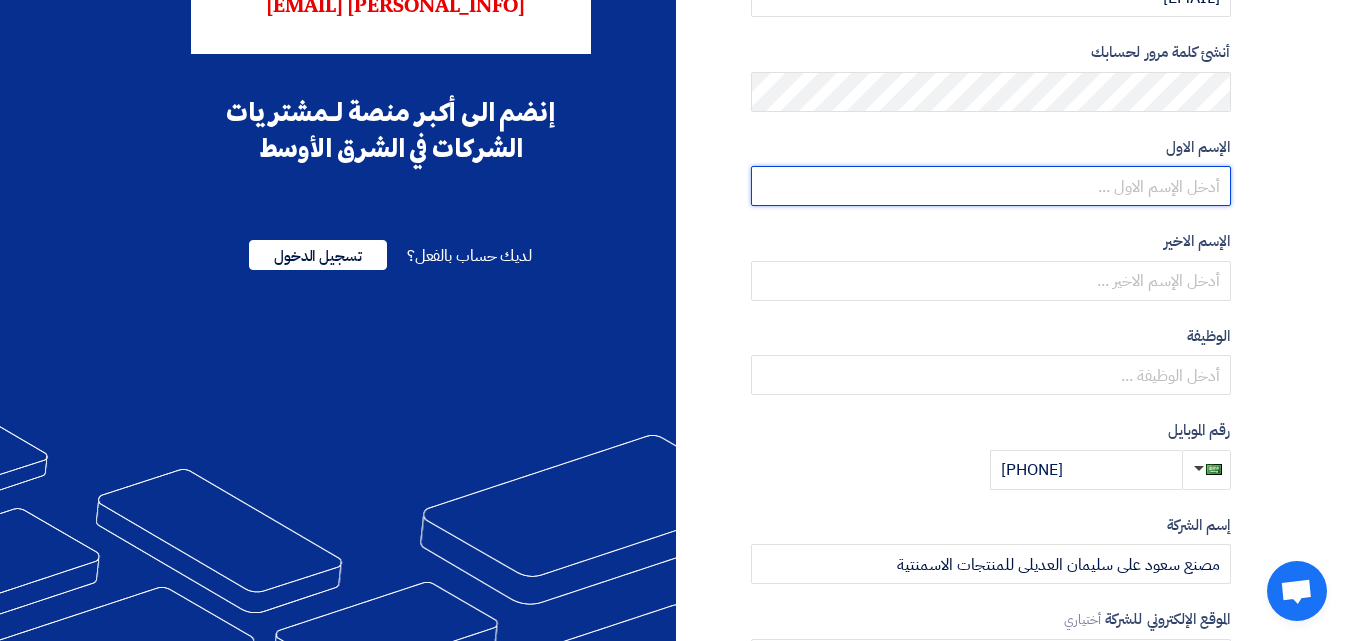 click at bounding box center (991, 186) 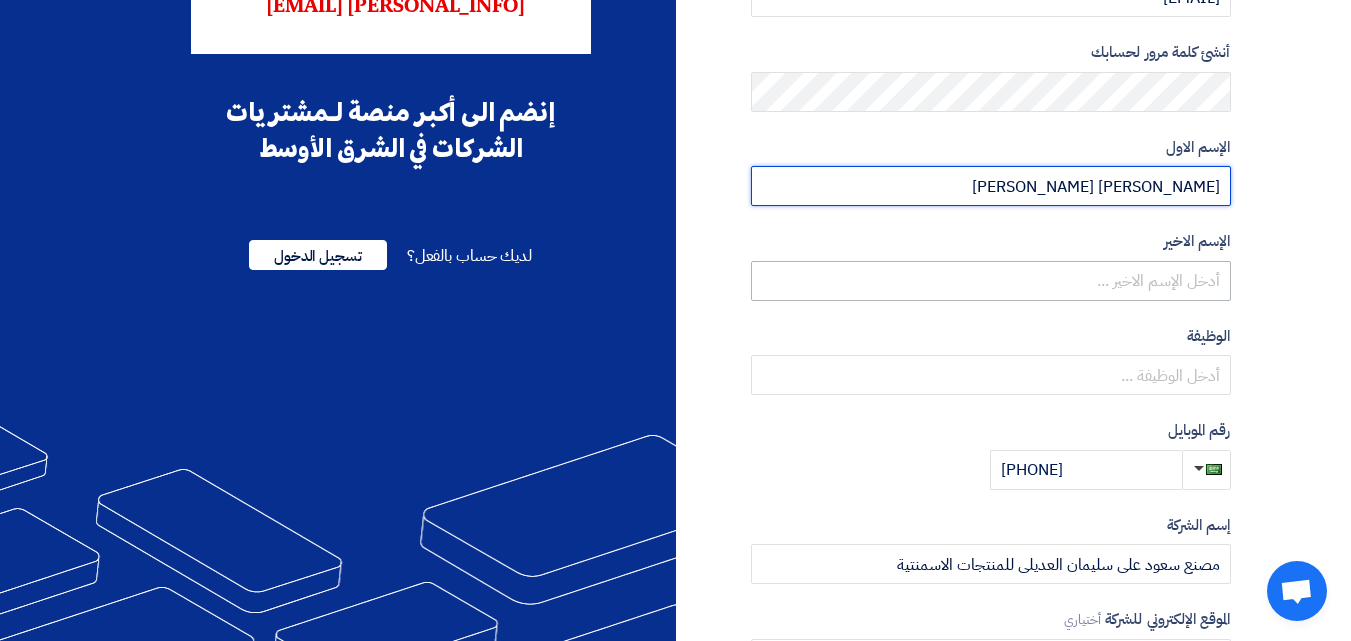 type on "[PERSON_NAME] [PERSON_NAME]" 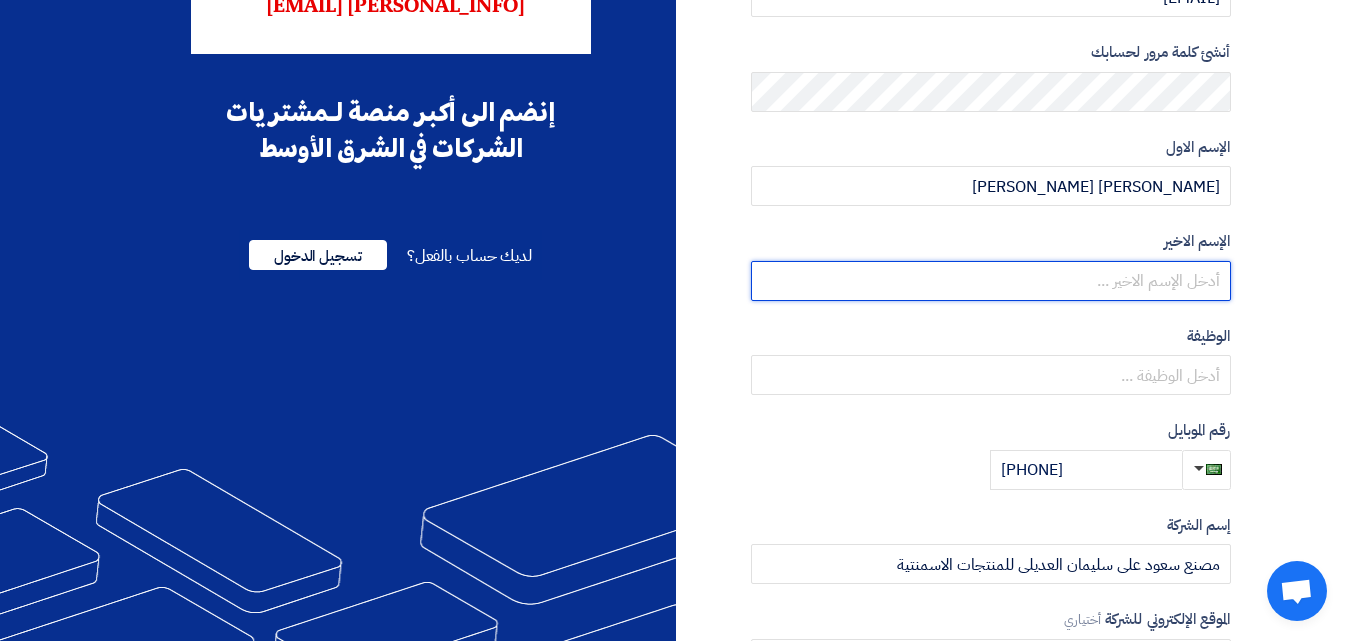 click at bounding box center (991, 281) 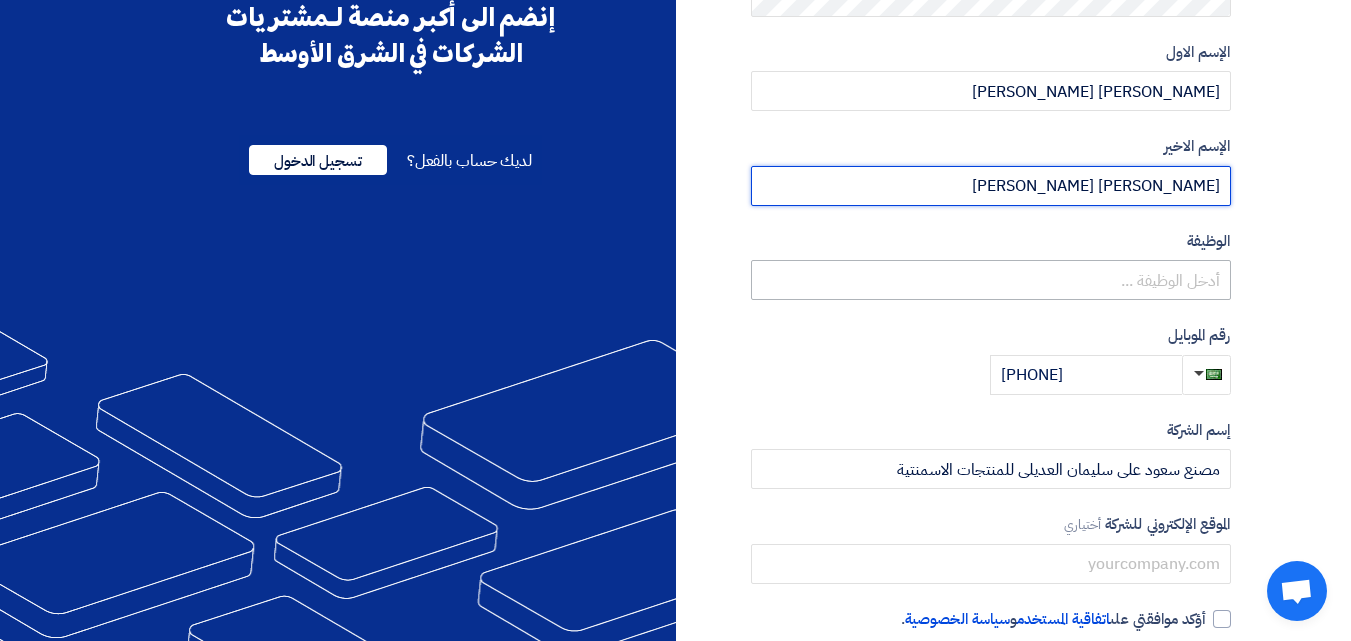 scroll, scrollTop: 356, scrollLeft: 0, axis: vertical 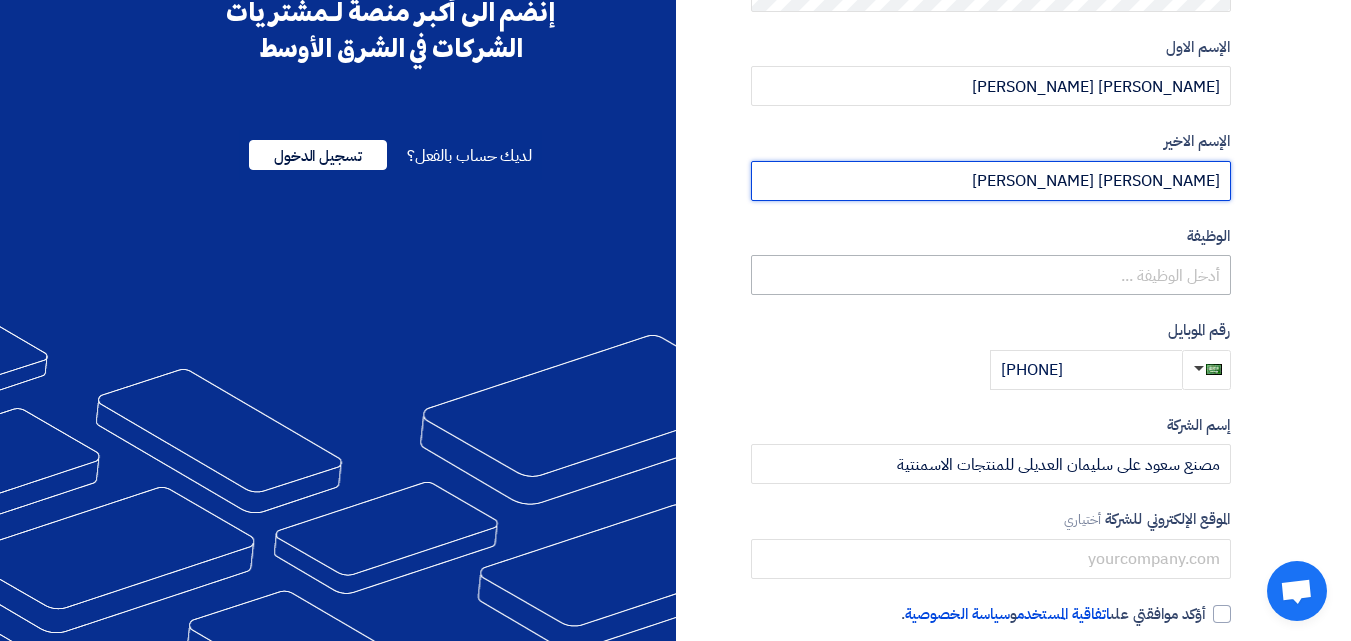 type on "[PERSON_NAME] [PERSON_NAME]" 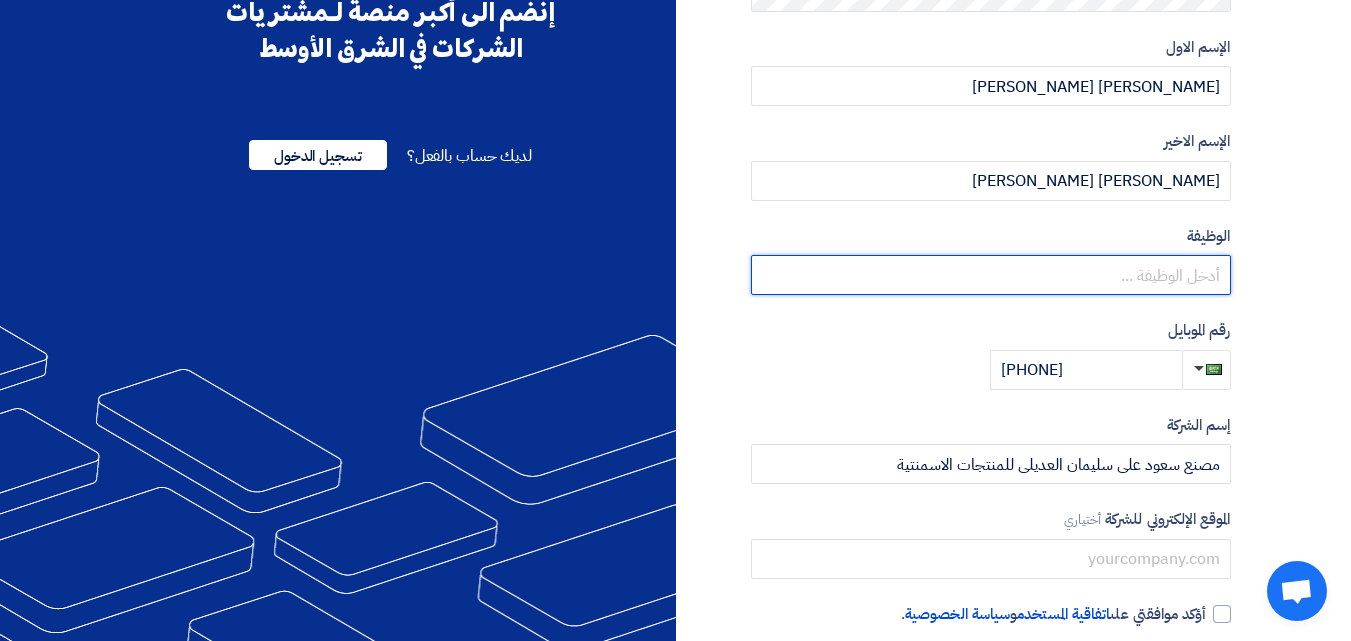 click at bounding box center [991, 275] 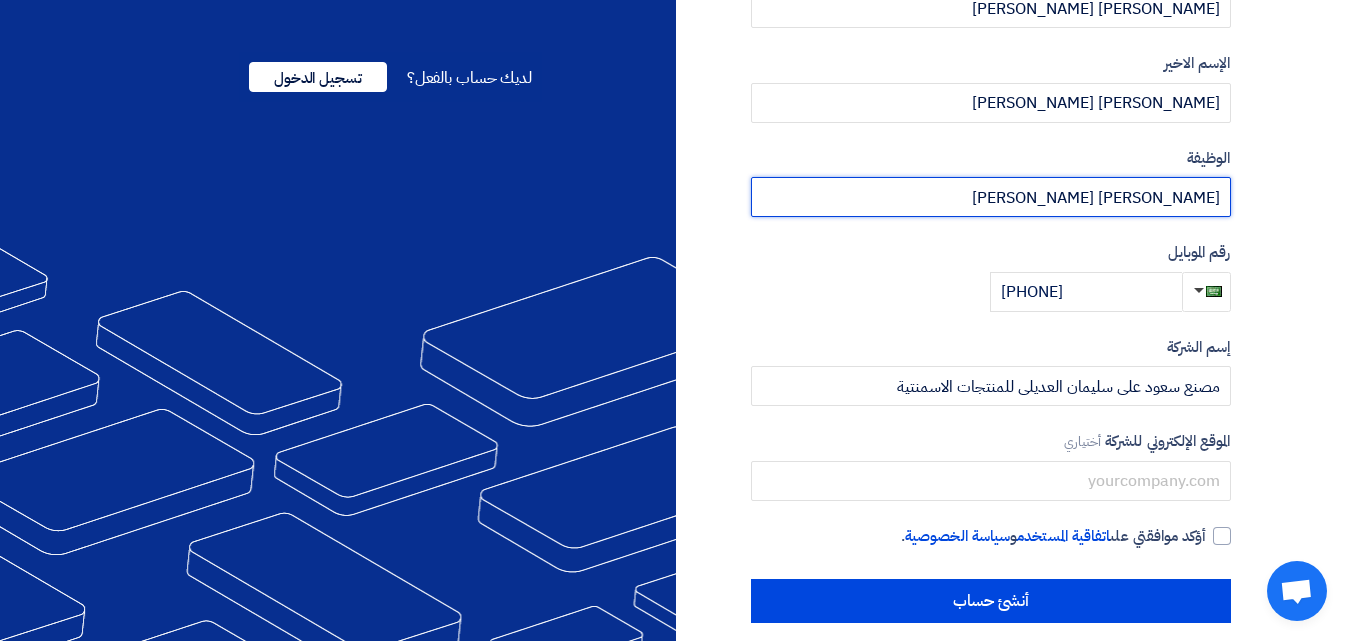 scroll, scrollTop: 456, scrollLeft: 0, axis: vertical 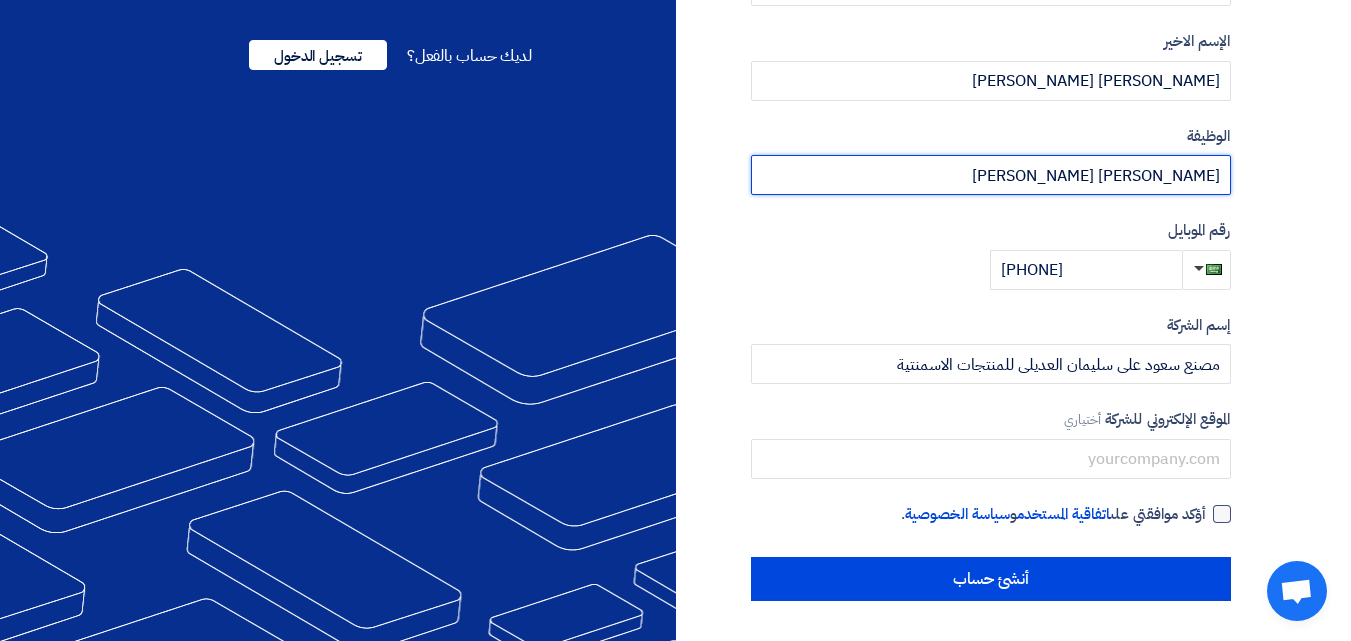 type on "[PERSON_NAME] [PERSON_NAME]" 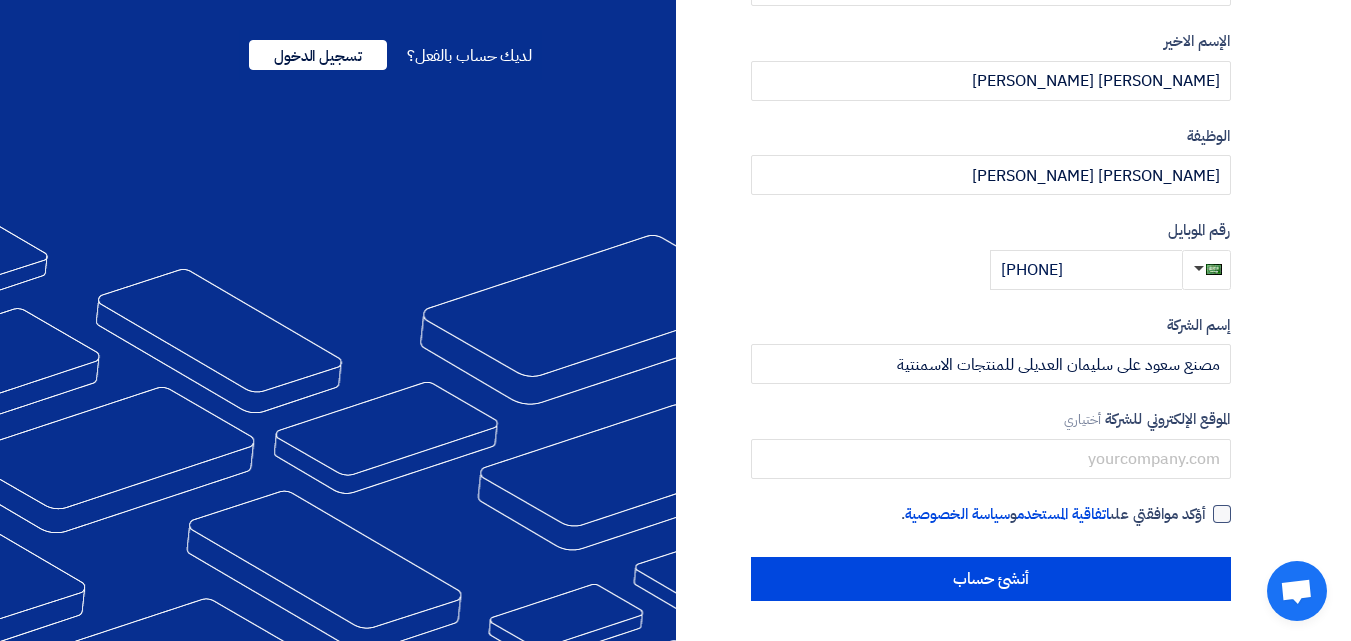 click 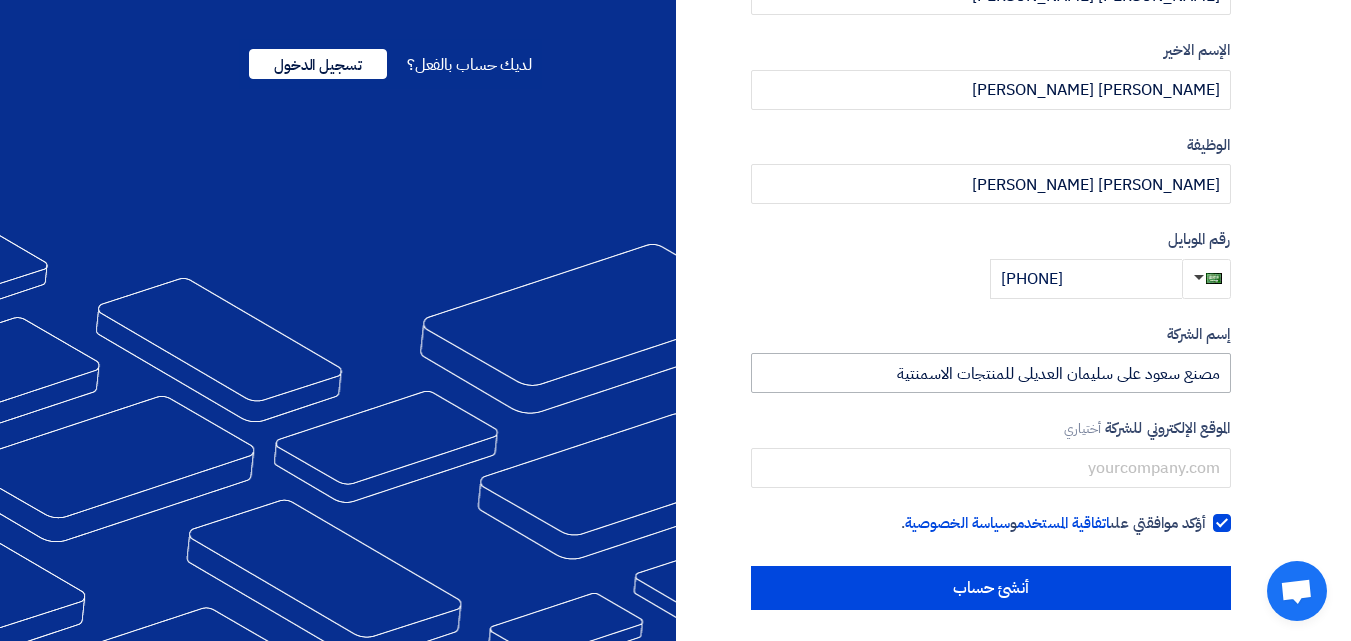 scroll, scrollTop: 456, scrollLeft: 0, axis: vertical 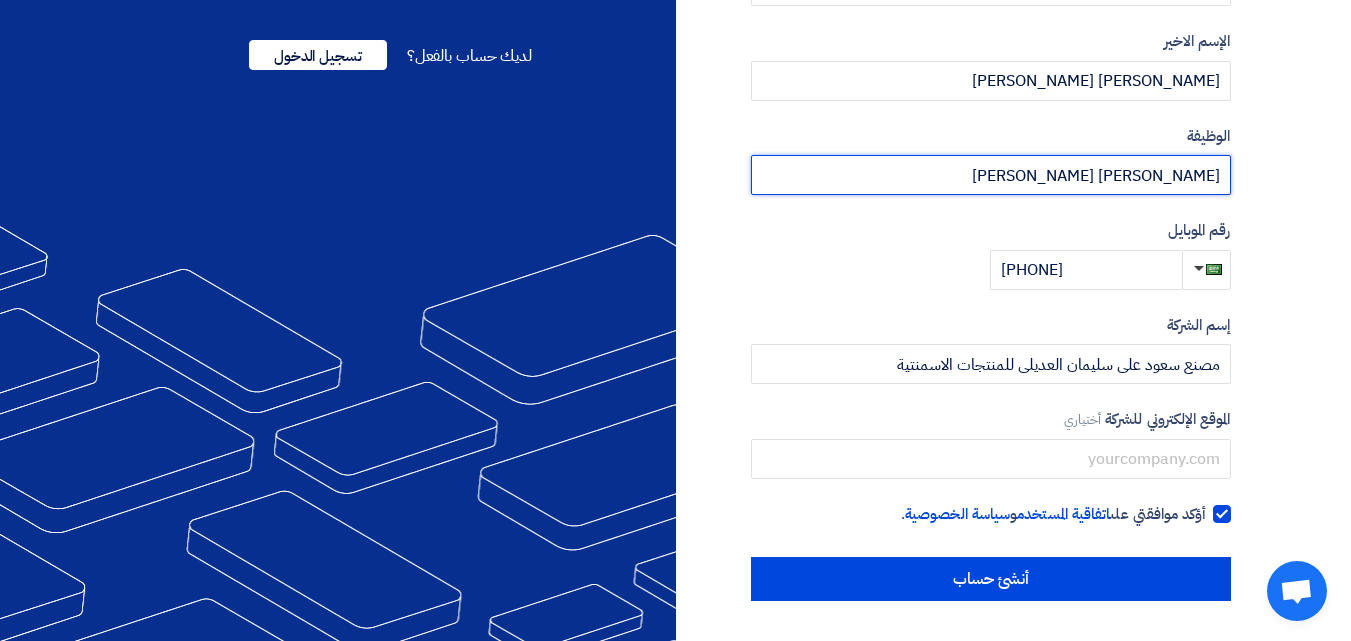click on "[PERSON_NAME] [PERSON_NAME]" at bounding box center (991, 175) 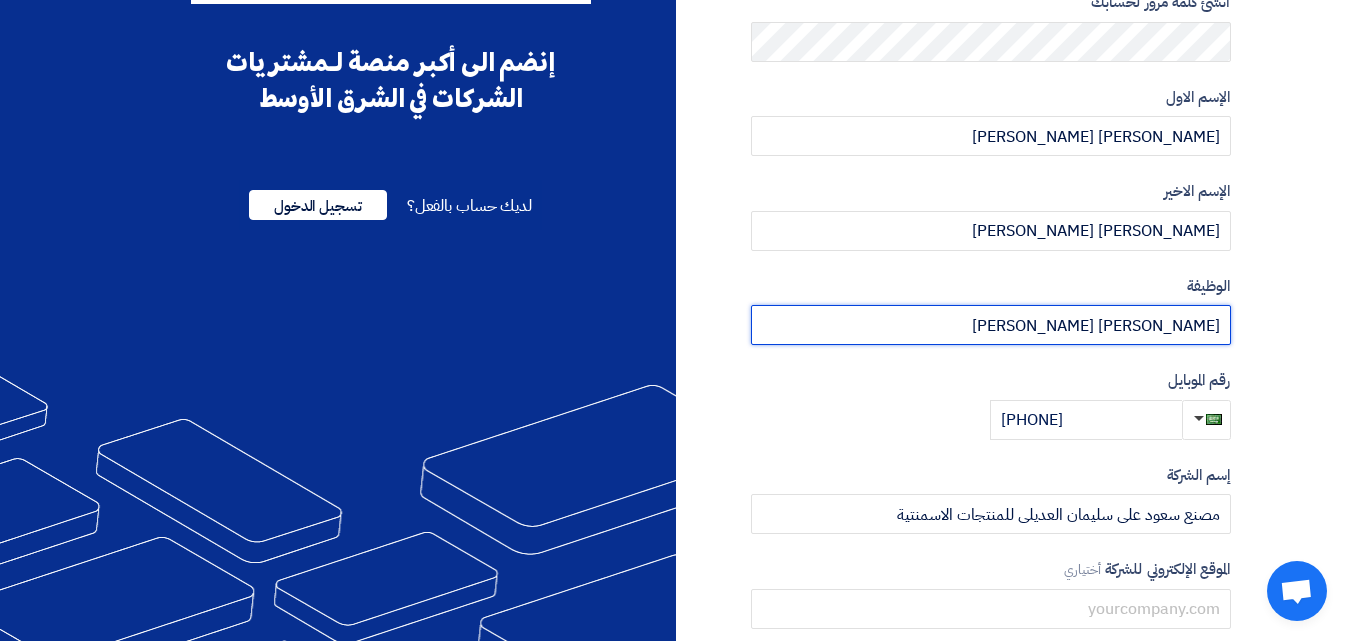 scroll, scrollTop: 456, scrollLeft: 0, axis: vertical 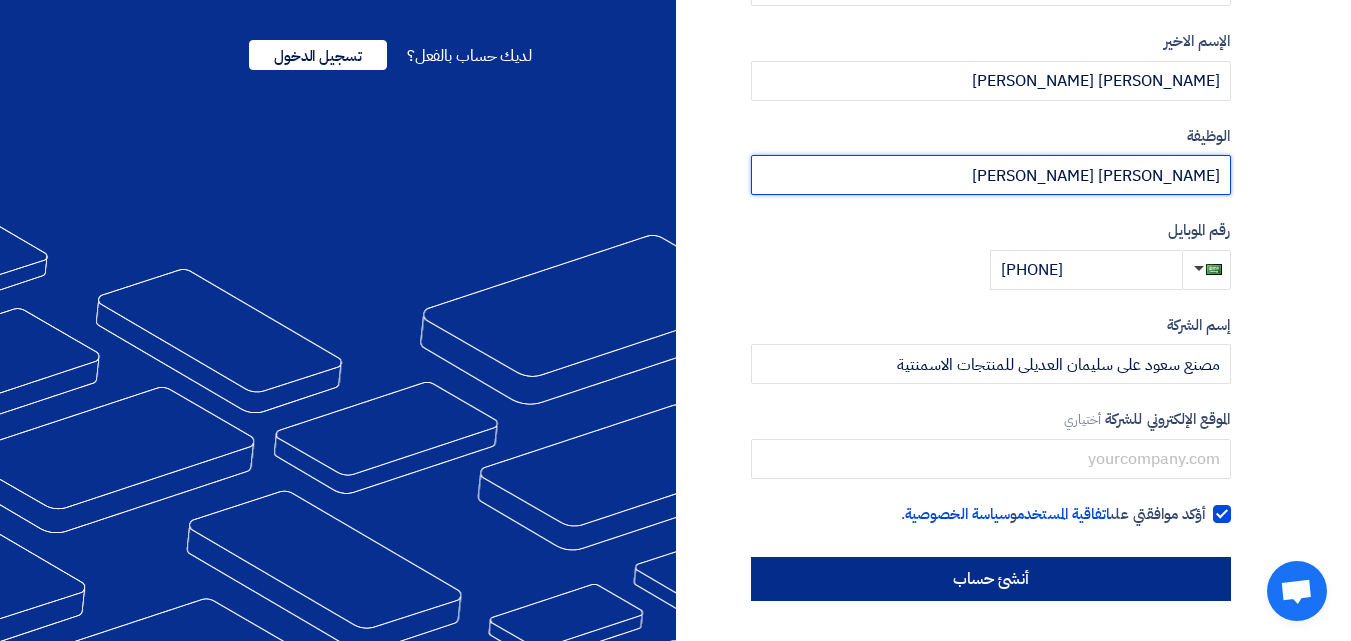 type on "[PERSON_NAME] [PERSON_NAME]" 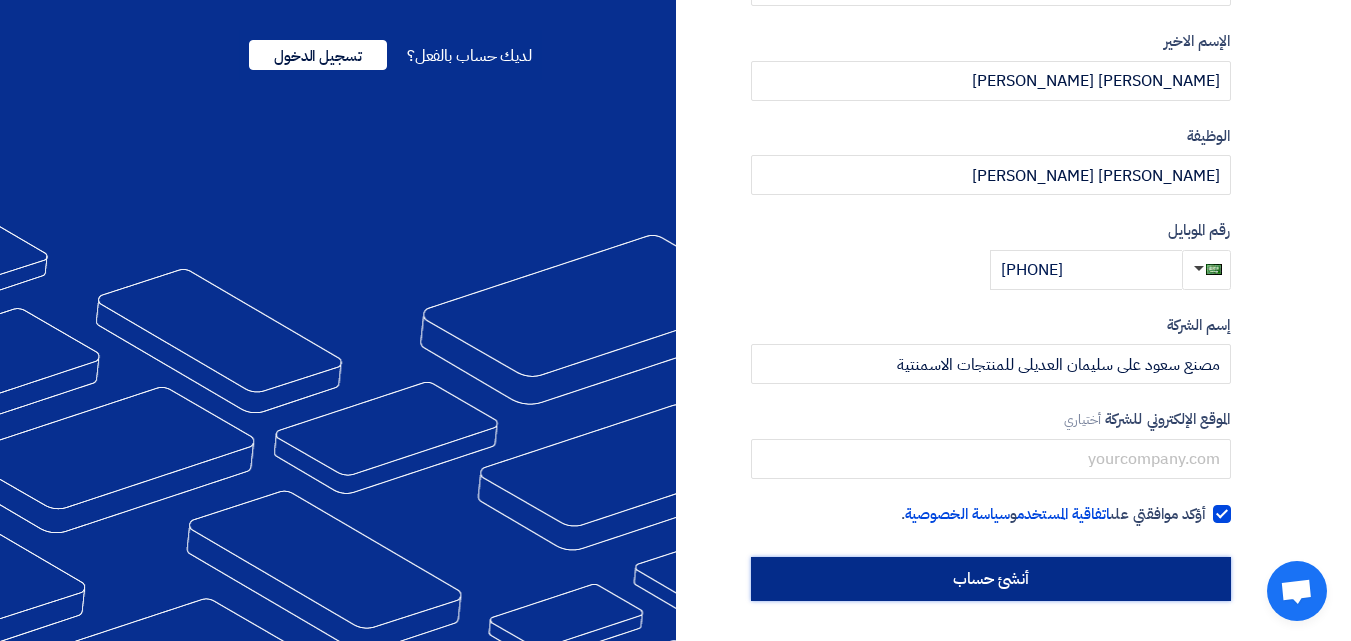 click on "أنشئ حساب" 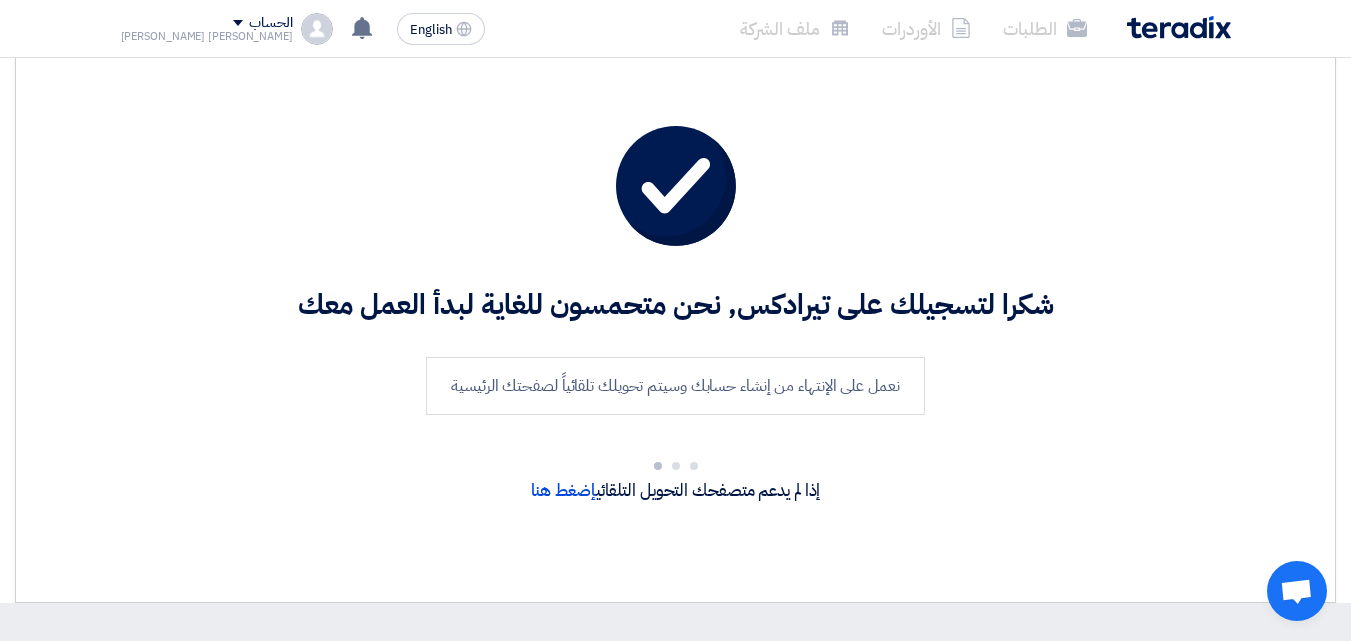 scroll, scrollTop: 0, scrollLeft: 0, axis: both 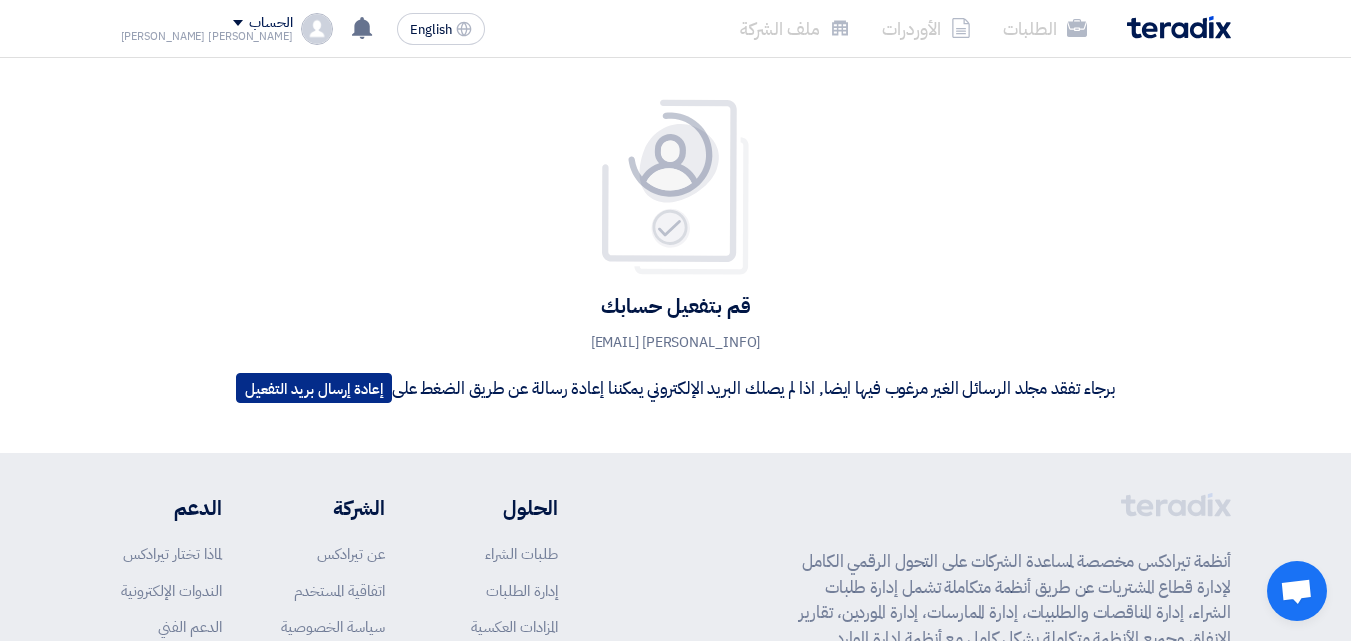 click on "إعادة إرسال بريد التفعيل" 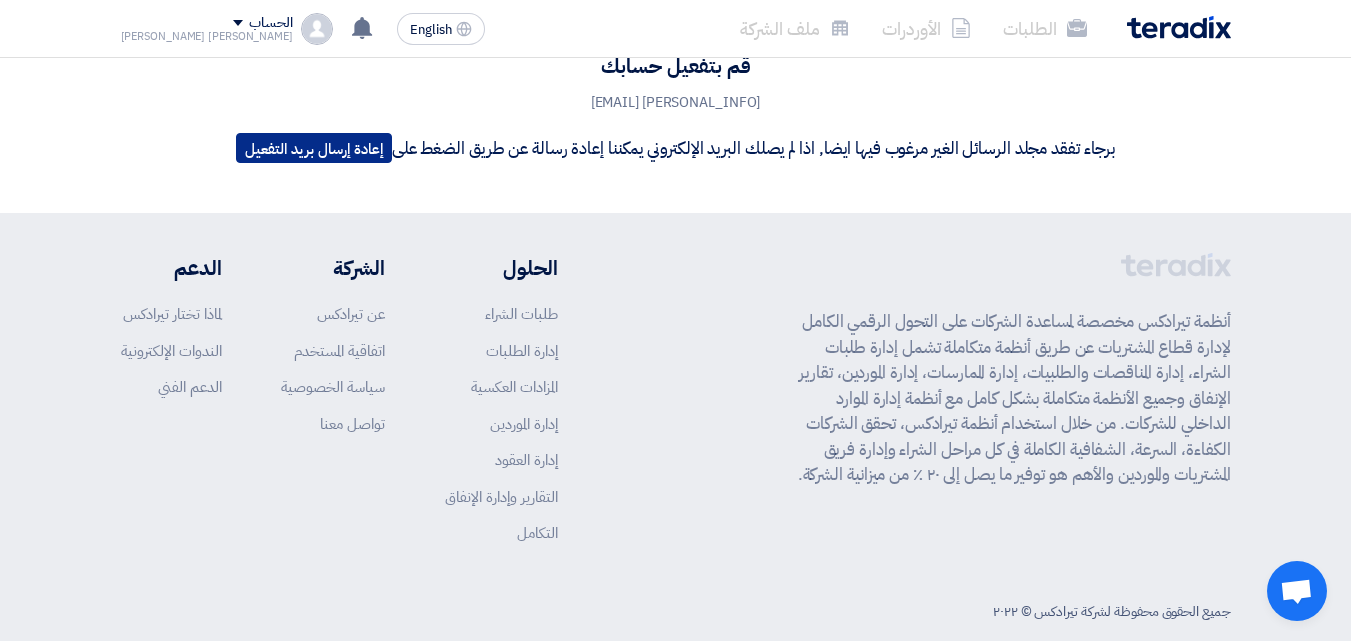 scroll, scrollTop: 299, scrollLeft: 0, axis: vertical 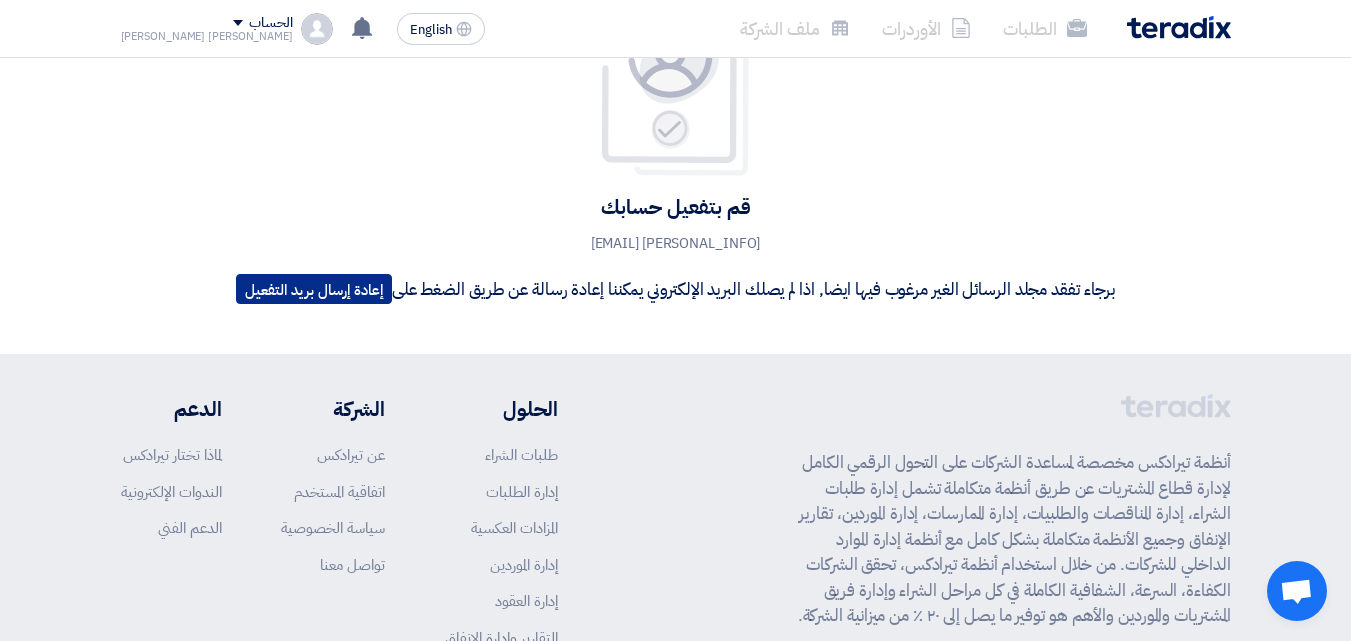click on "إعادة إرسال بريد التفعيل" 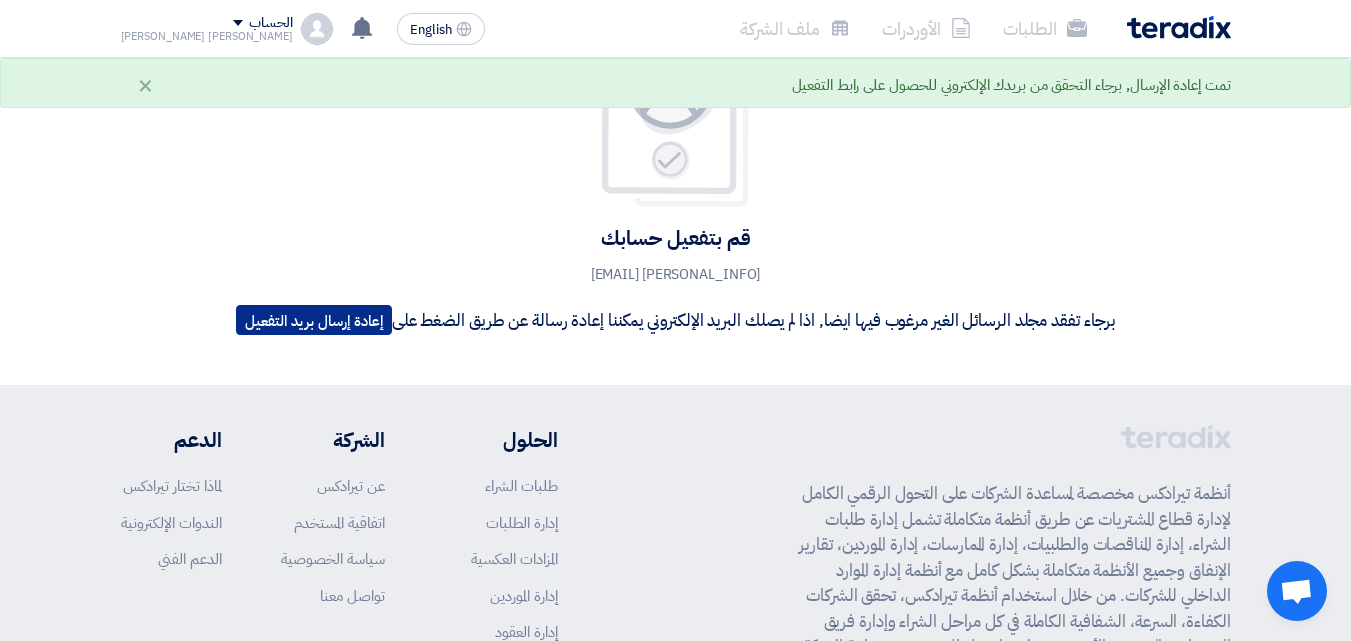 scroll, scrollTop: 0, scrollLeft: 0, axis: both 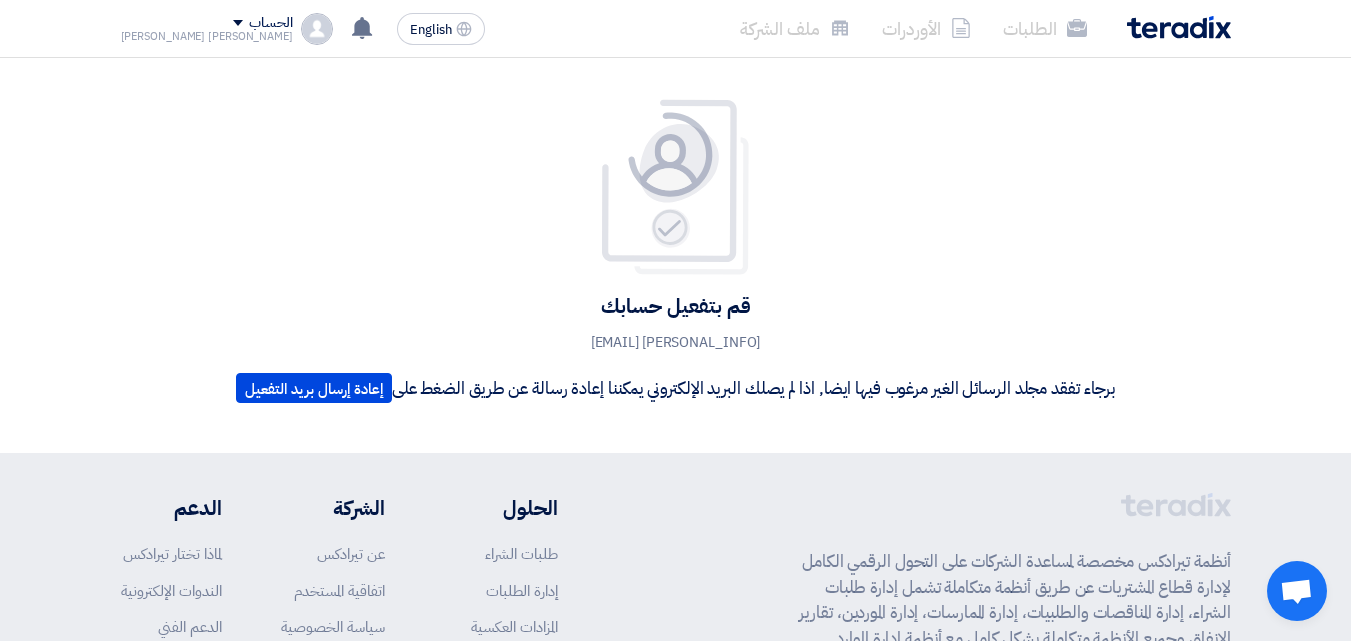 click on "الحساب" 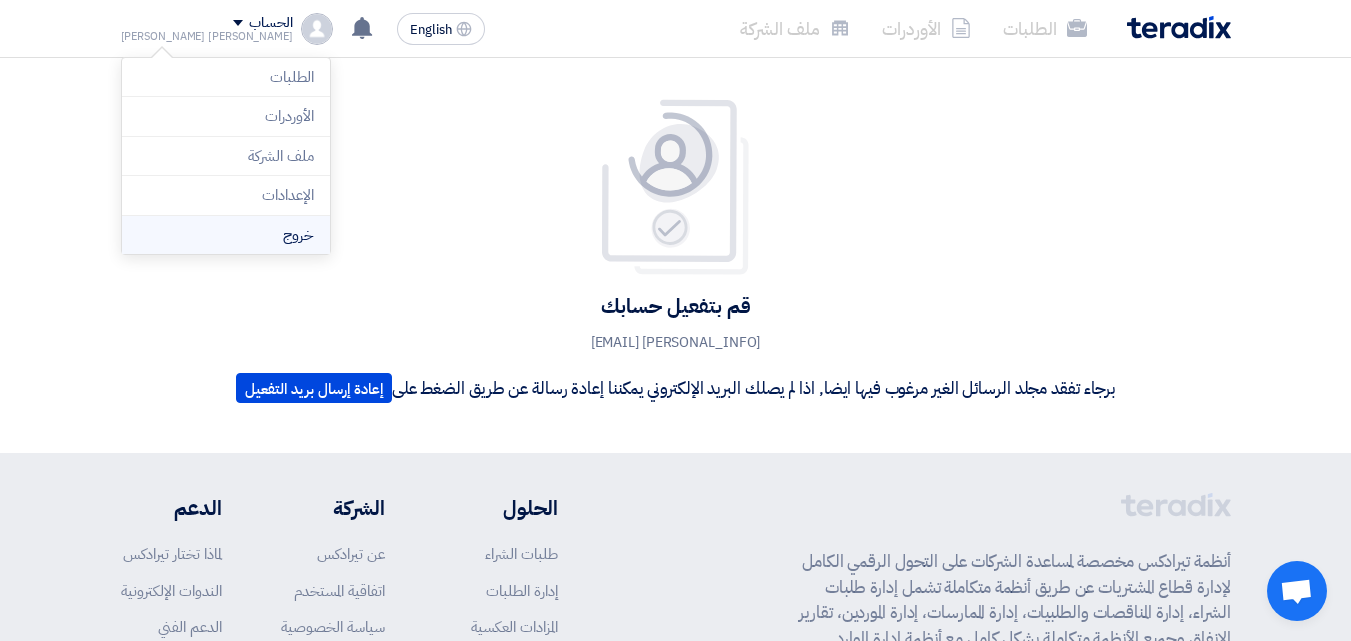 click on "خروج" 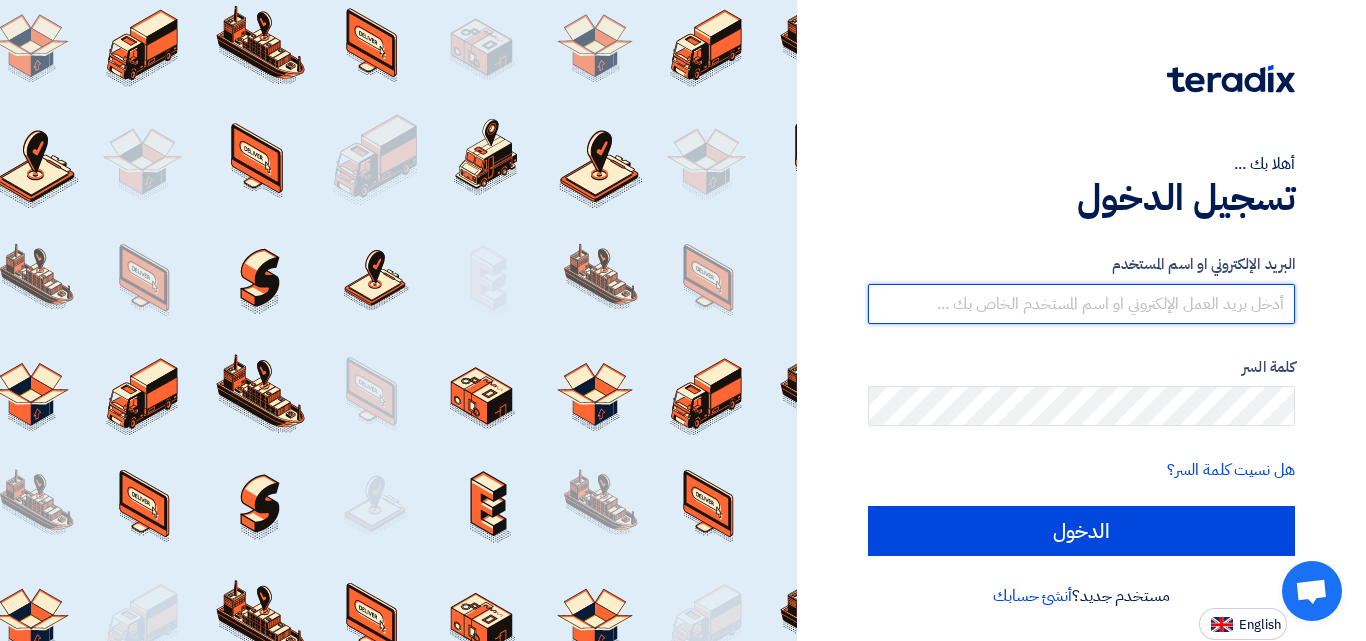type on "[EMAIL]" 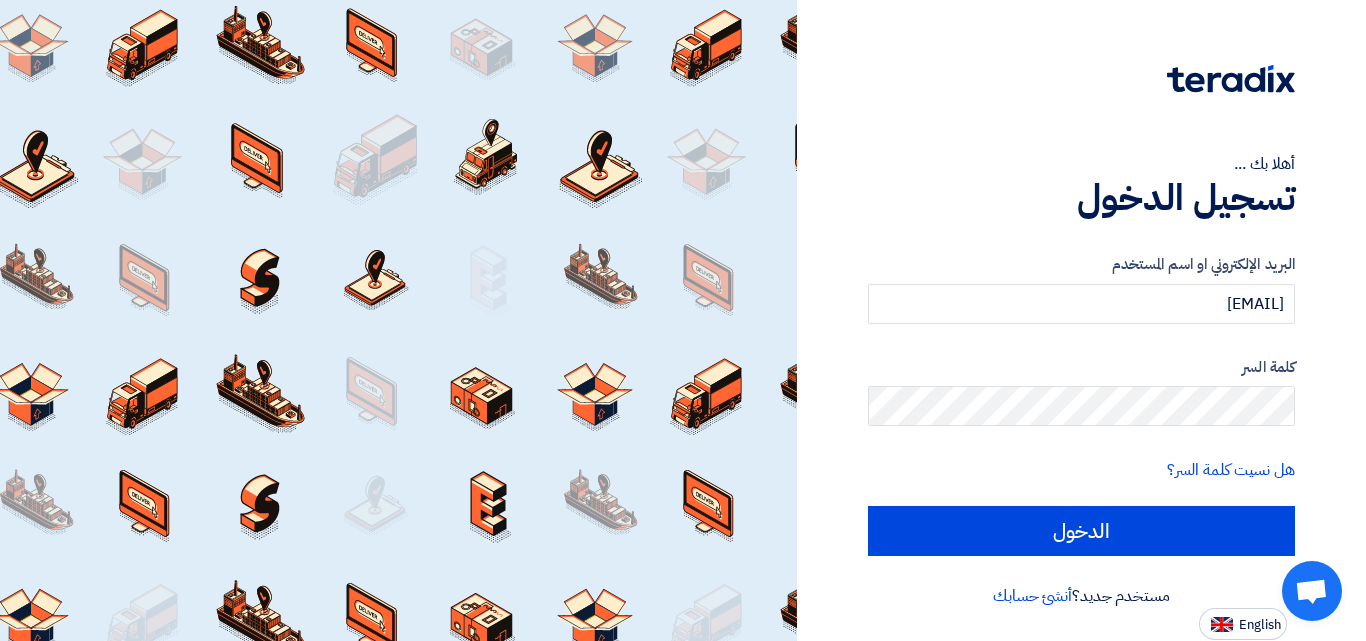 click 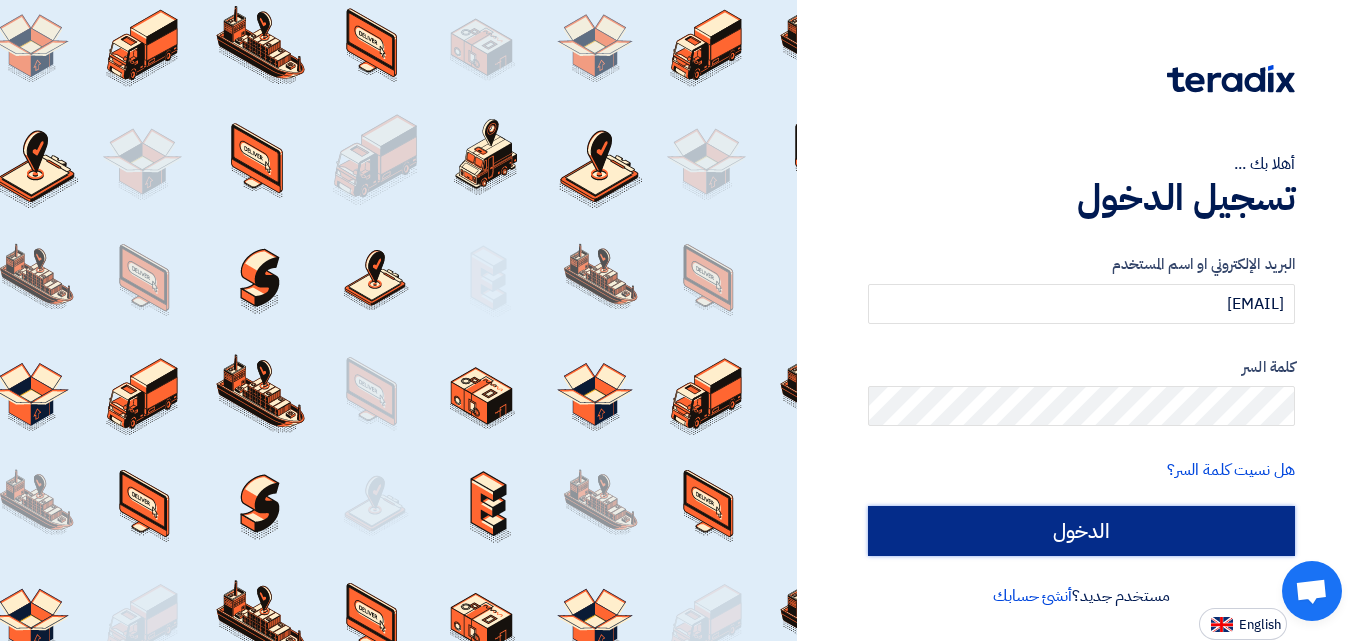 click on "الدخول" 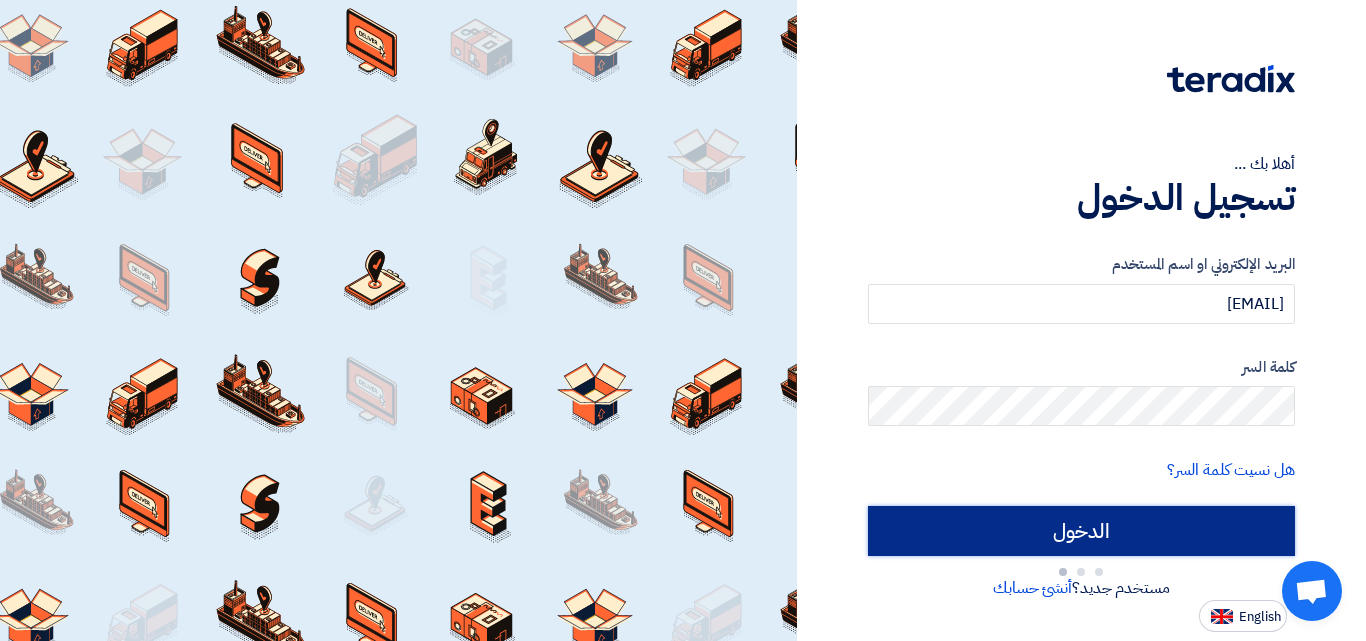 type on "Sign in" 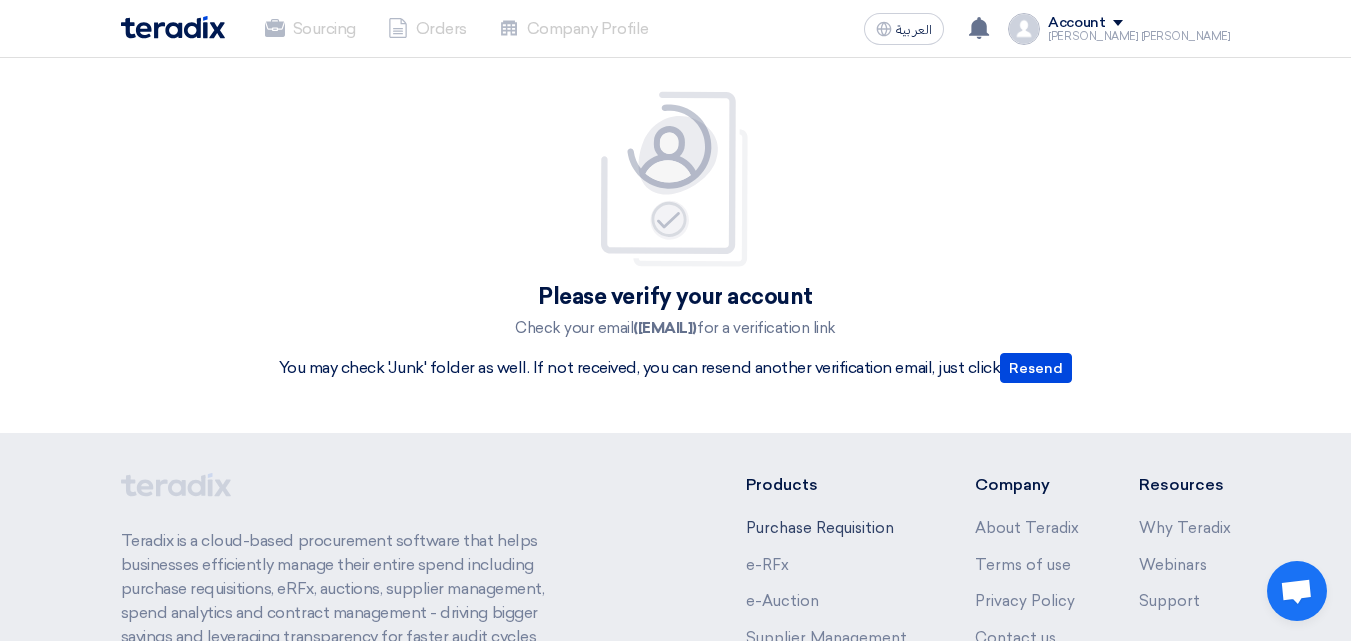 scroll, scrollTop: 0, scrollLeft: 0, axis: both 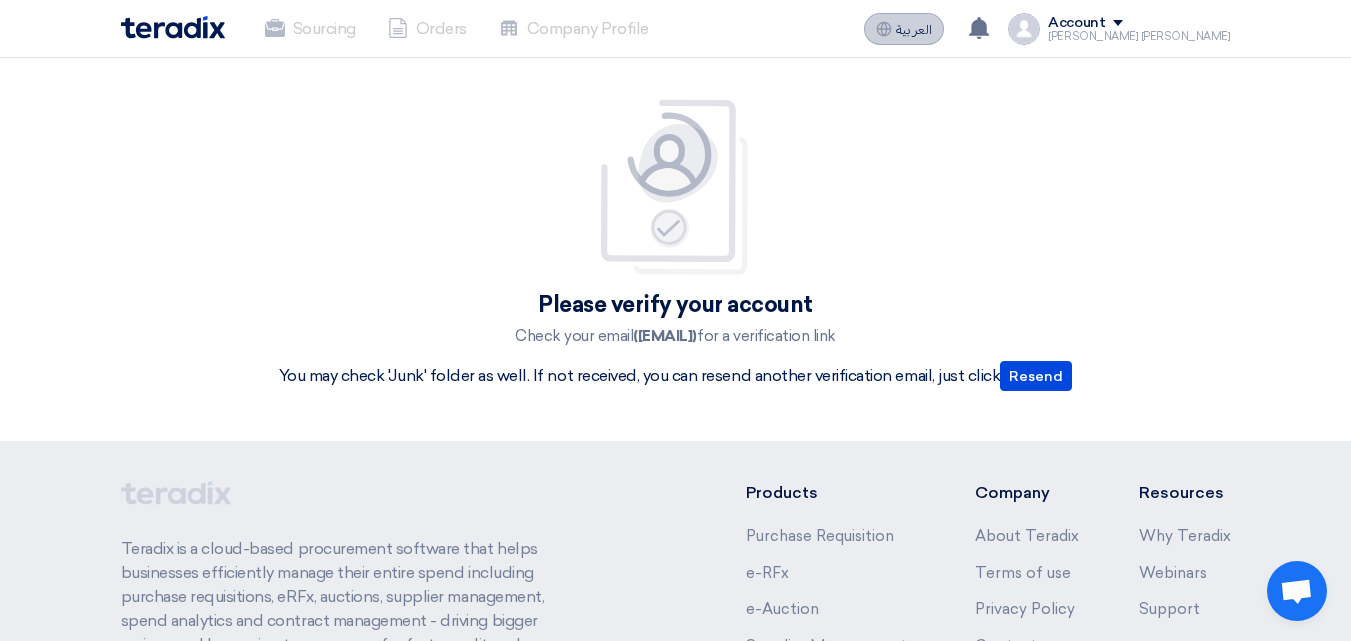 click on "العربية" 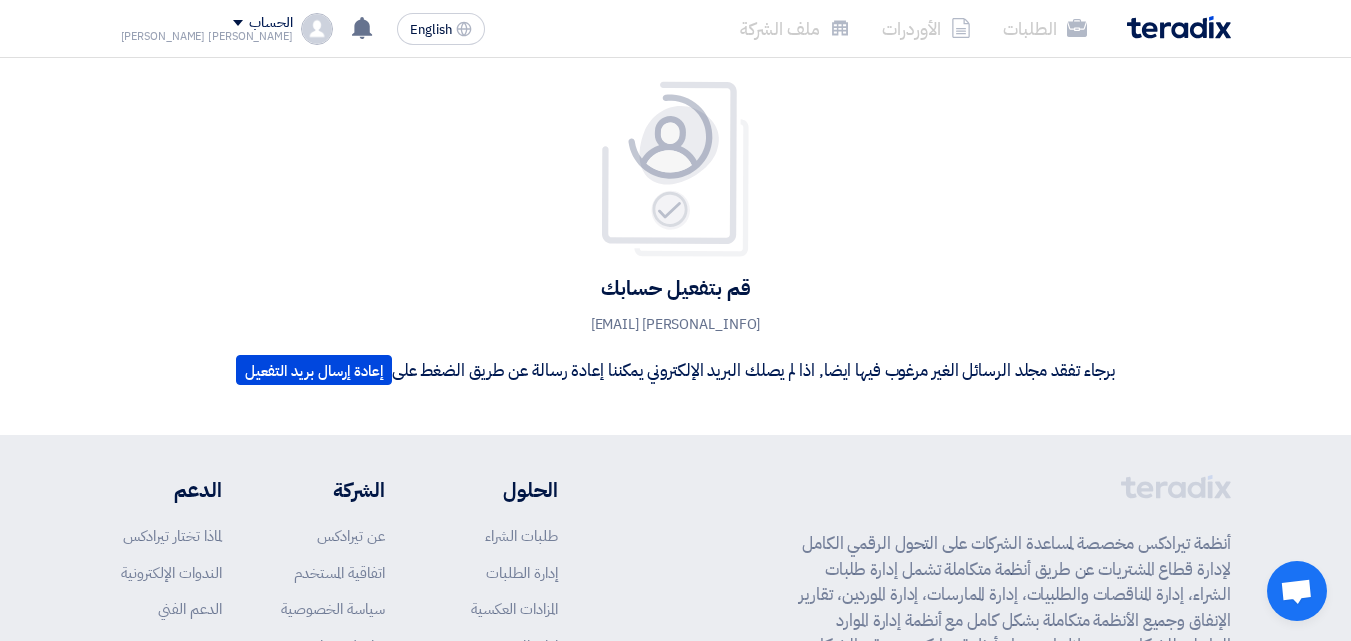scroll, scrollTop: 0, scrollLeft: 0, axis: both 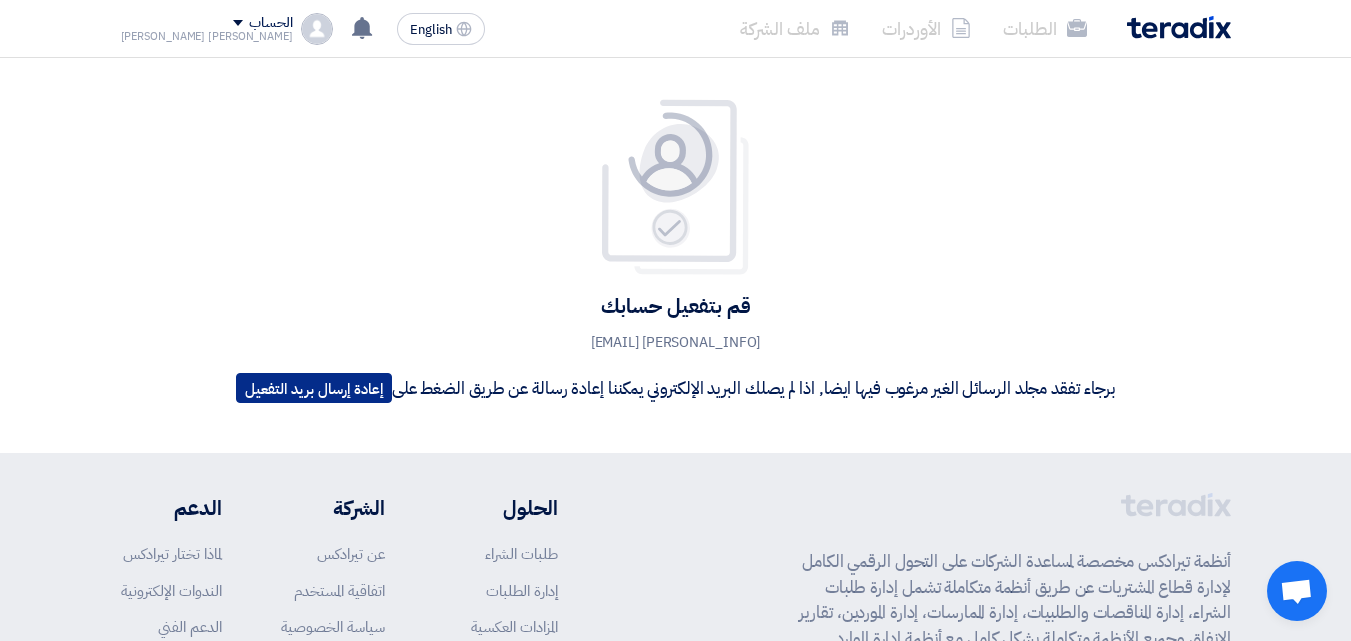 click on "إعادة إرسال بريد التفعيل" 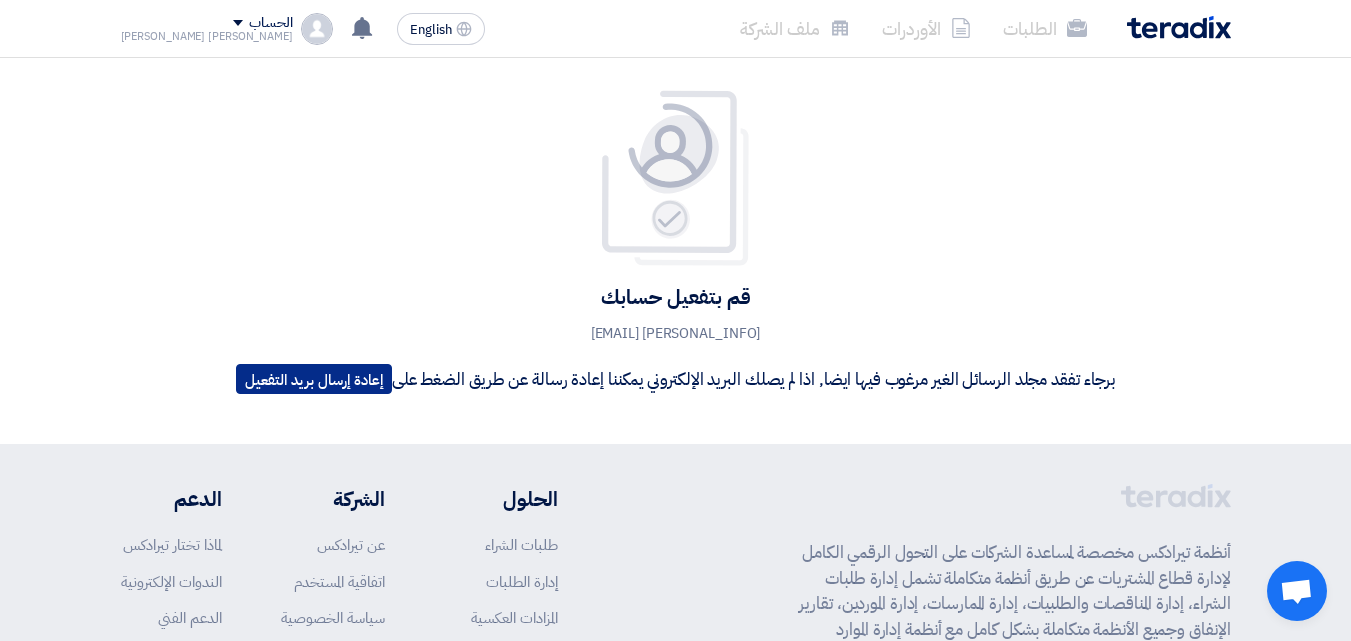 scroll, scrollTop: 0, scrollLeft: 0, axis: both 